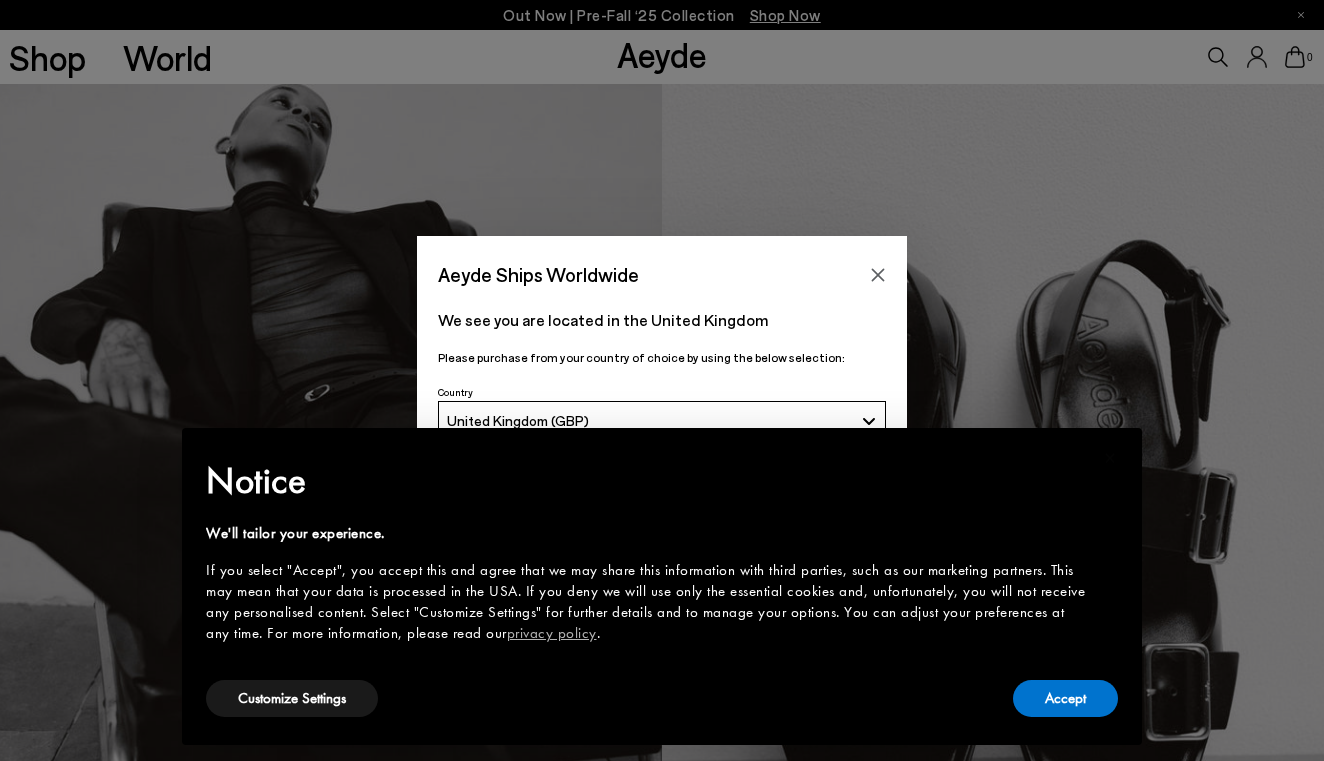 scroll, scrollTop: 0, scrollLeft: 0, axis: both 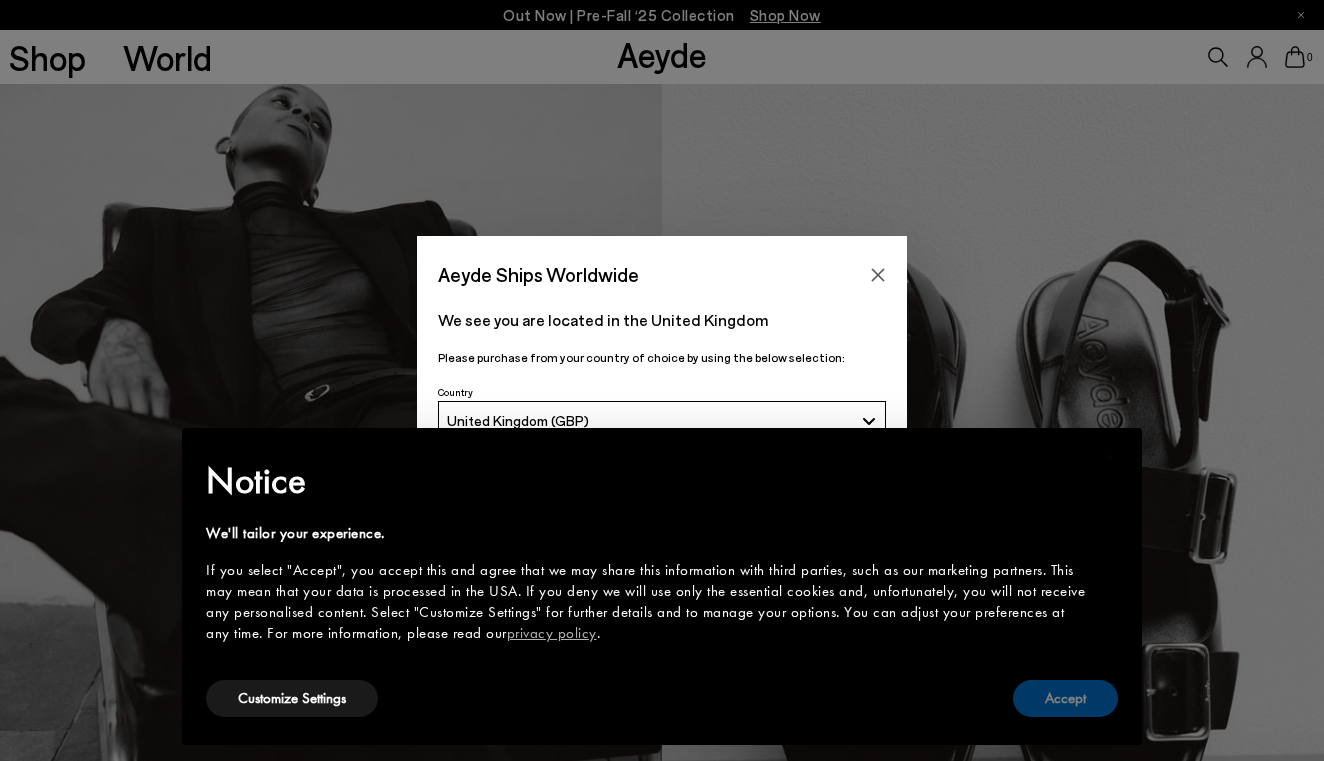 click on "Accept" at bounding box center [1065, 698] 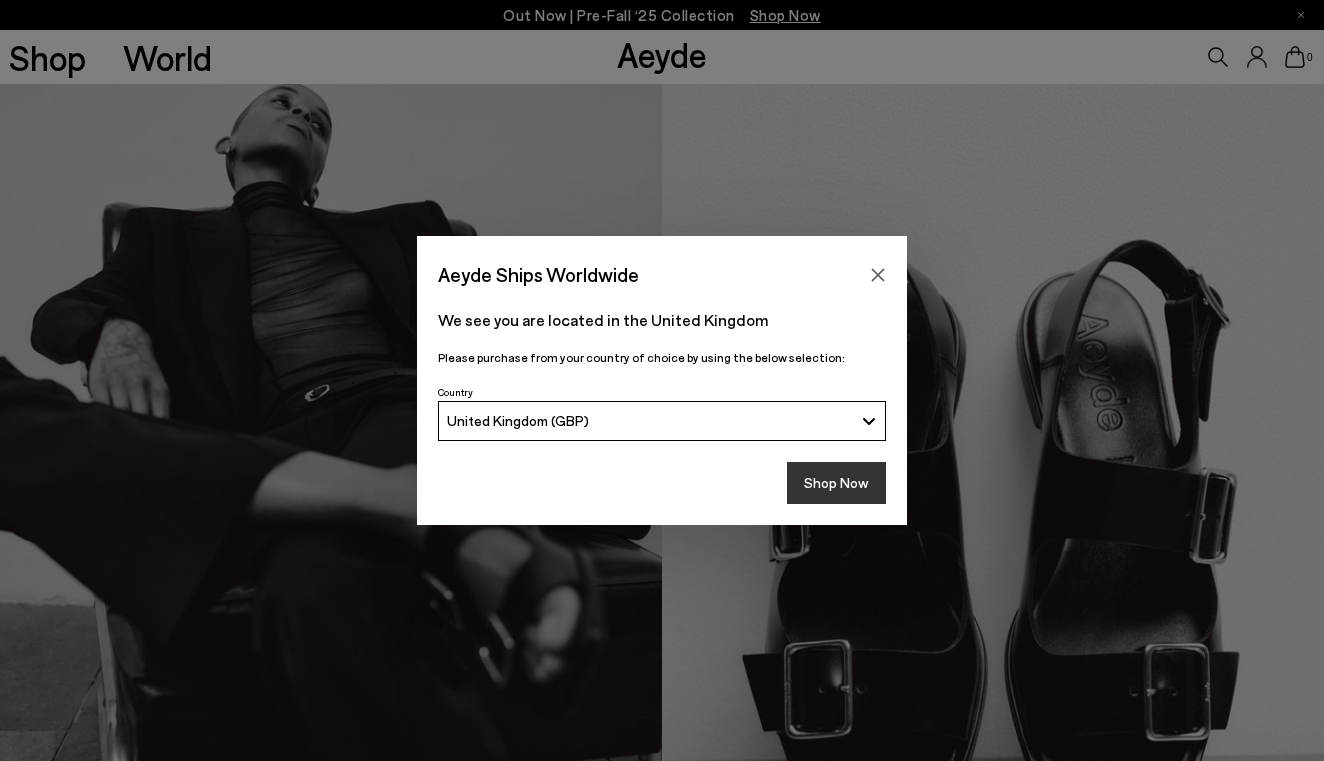 click on "Shop Now" at bounding box center (836, 483) 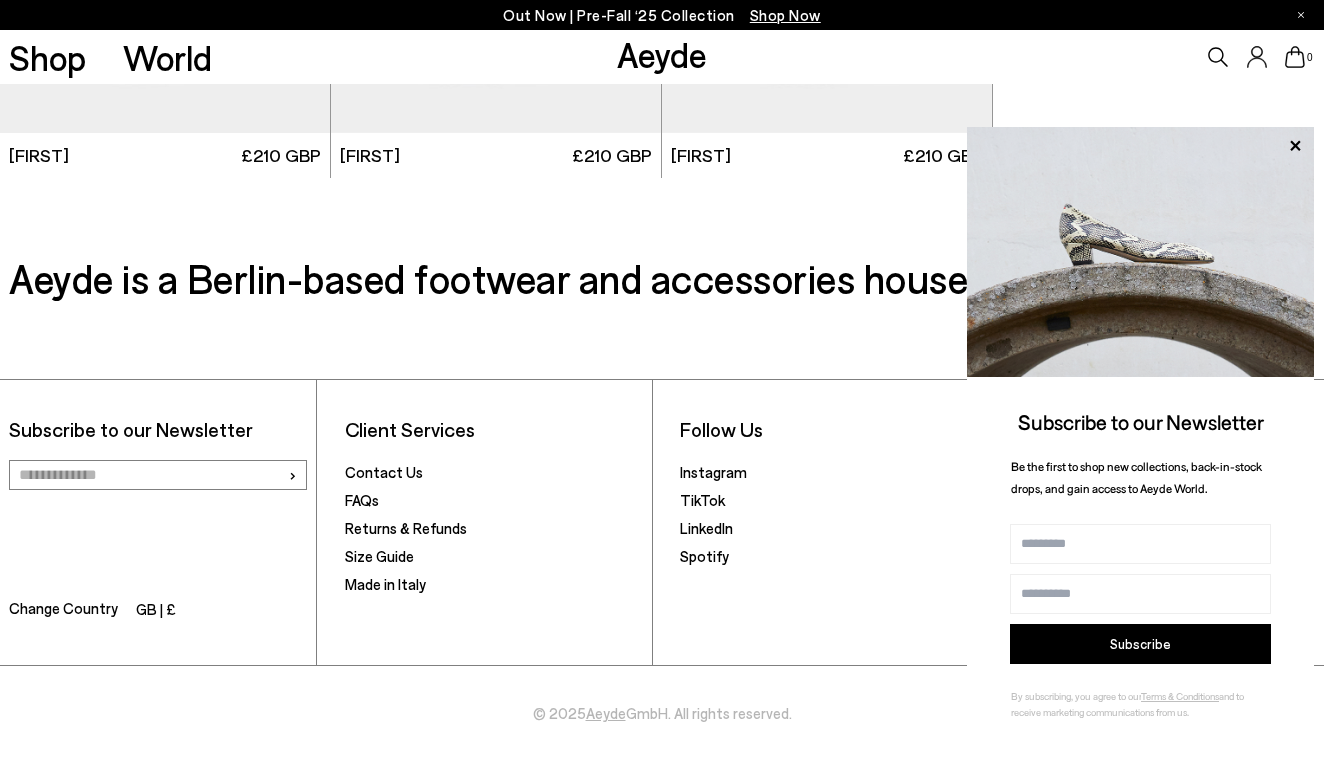 scroll, scrollTop: 1423, scrollLeft: 0, axis: vertical 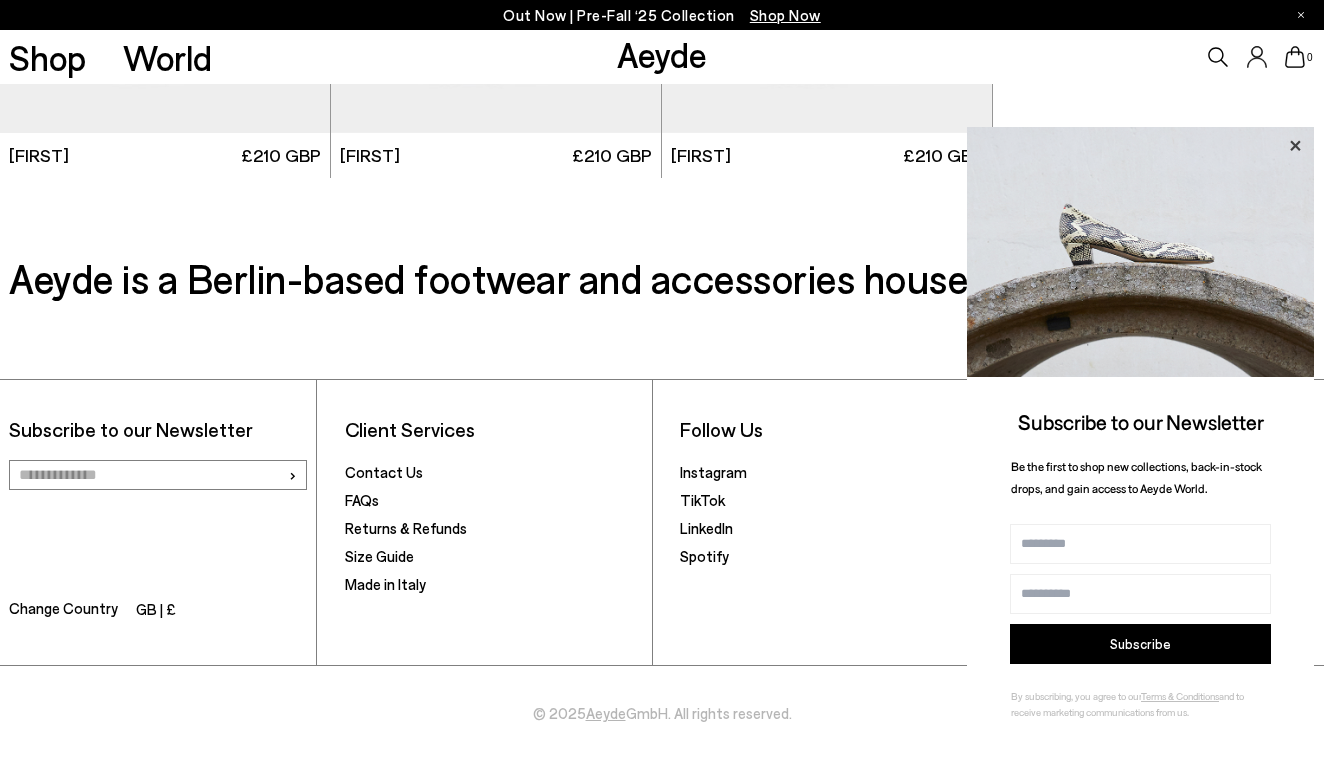 click 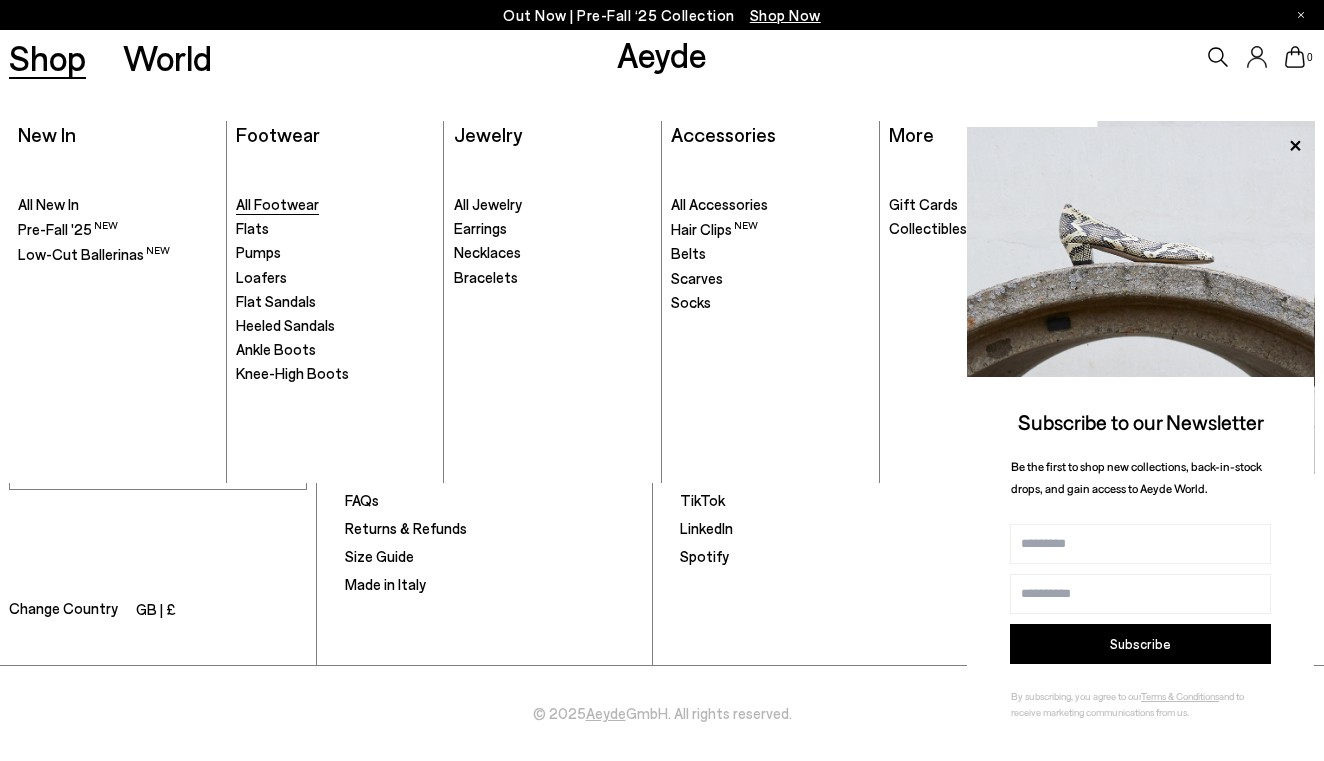 click on "All Footwear" at bounding box center [277, 204] 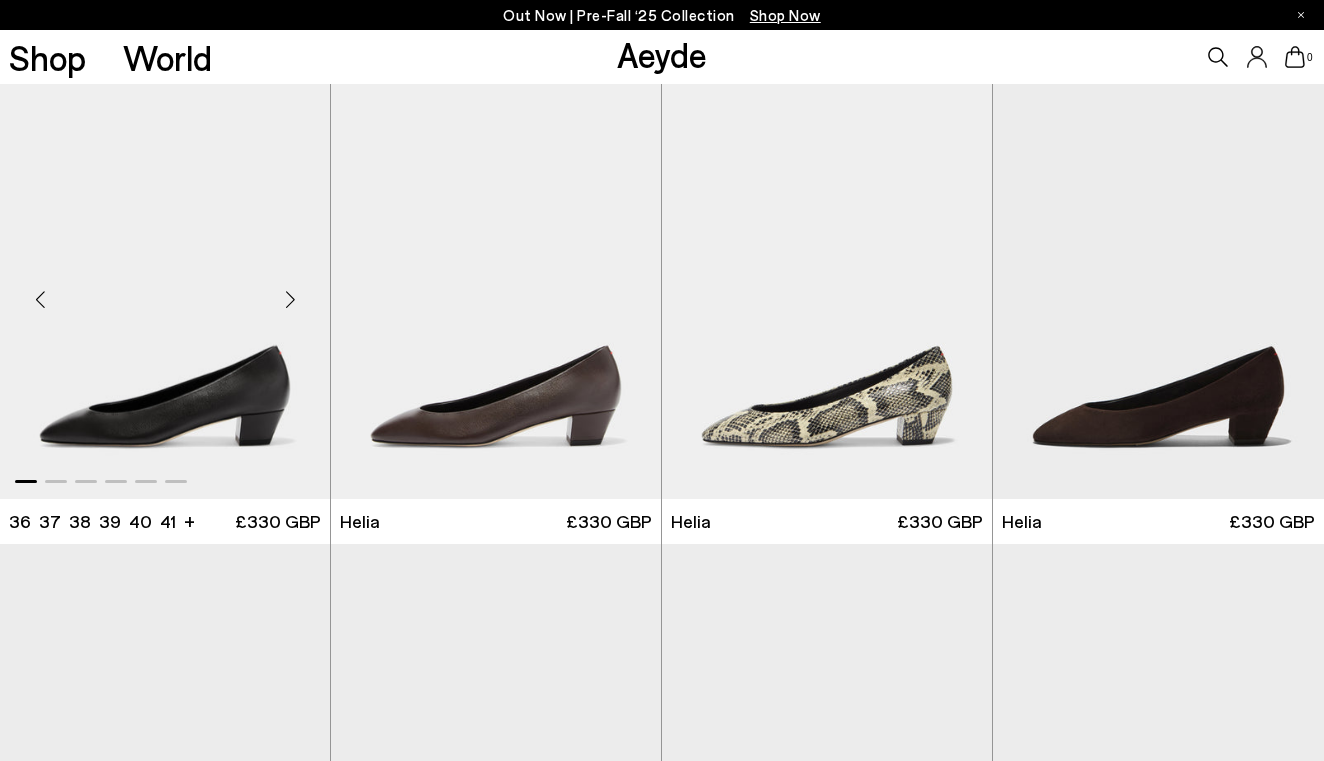 scroll, scrollTop: 0, scrollLeft: 0, axis: both 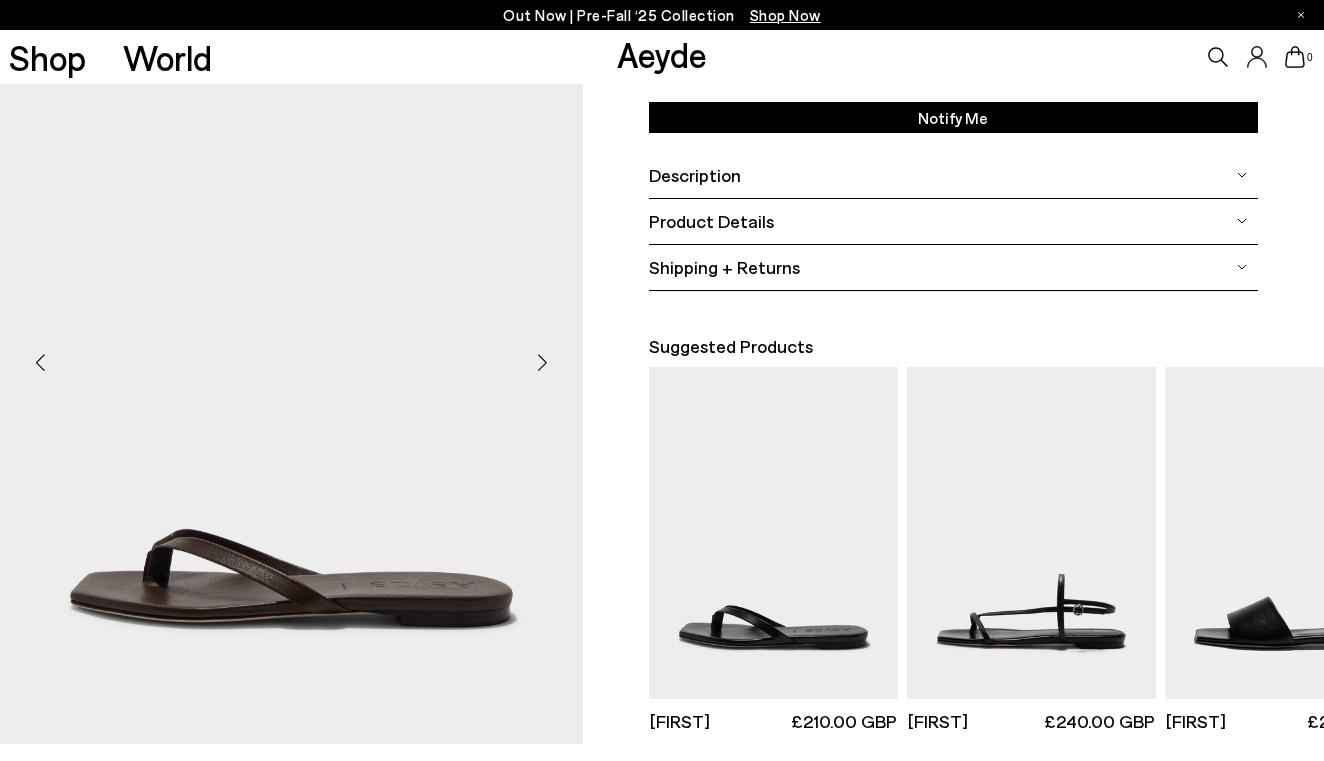 click at bounding box center [543, 363] 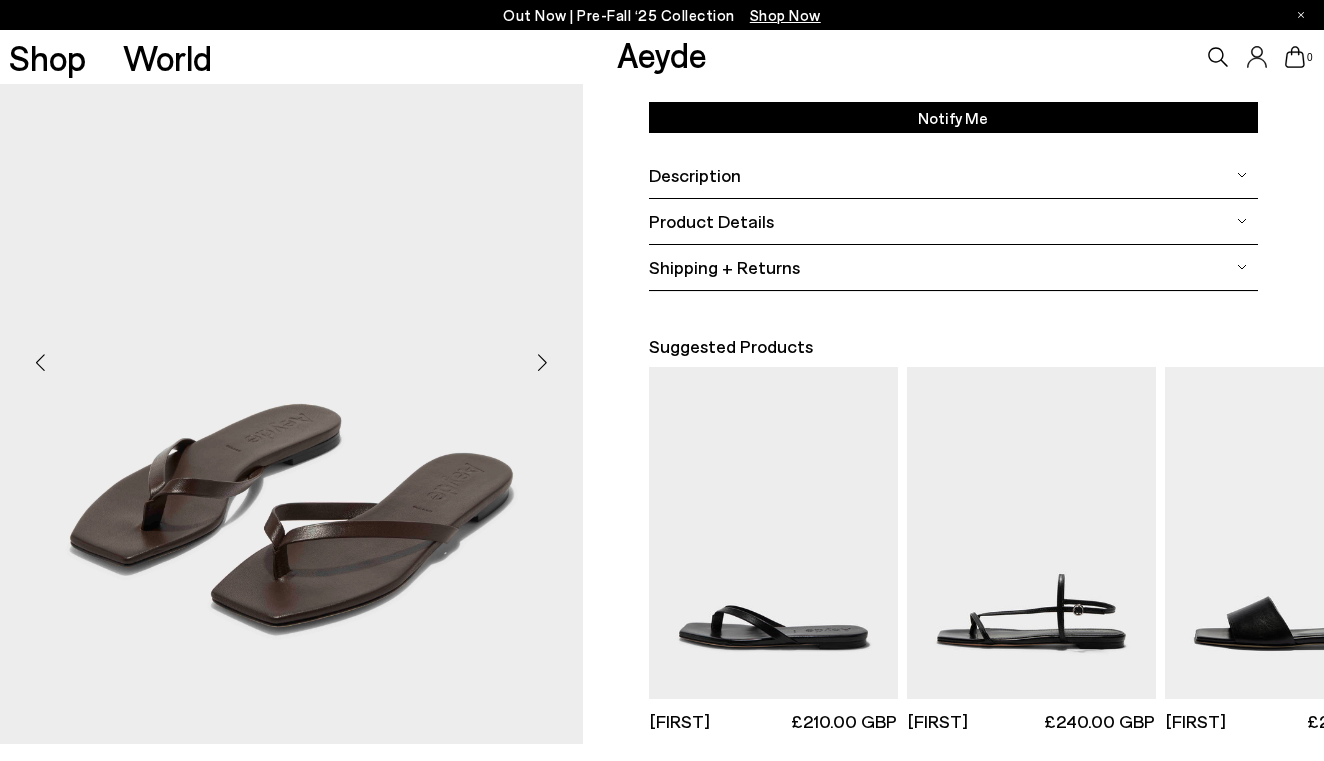 click at bounding box center [543, 363] 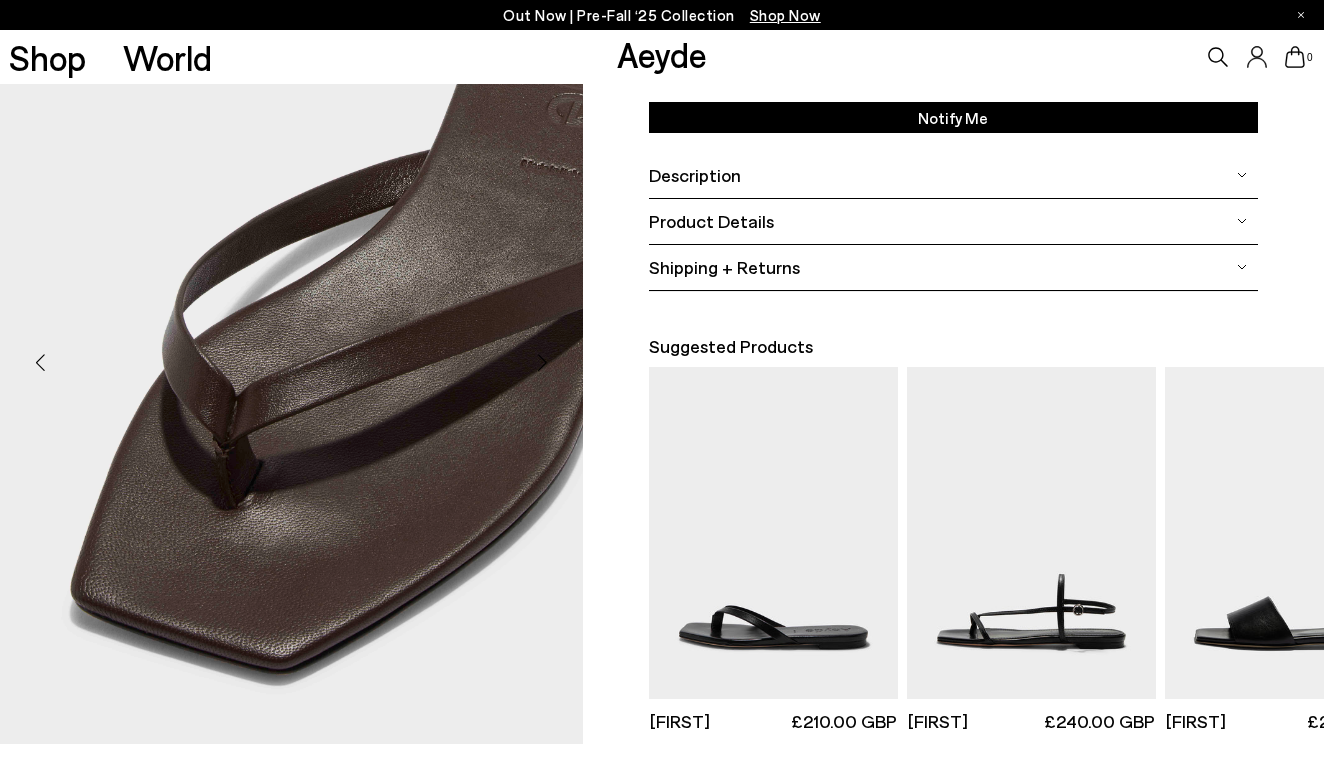 click at bounding box center [543, 363] 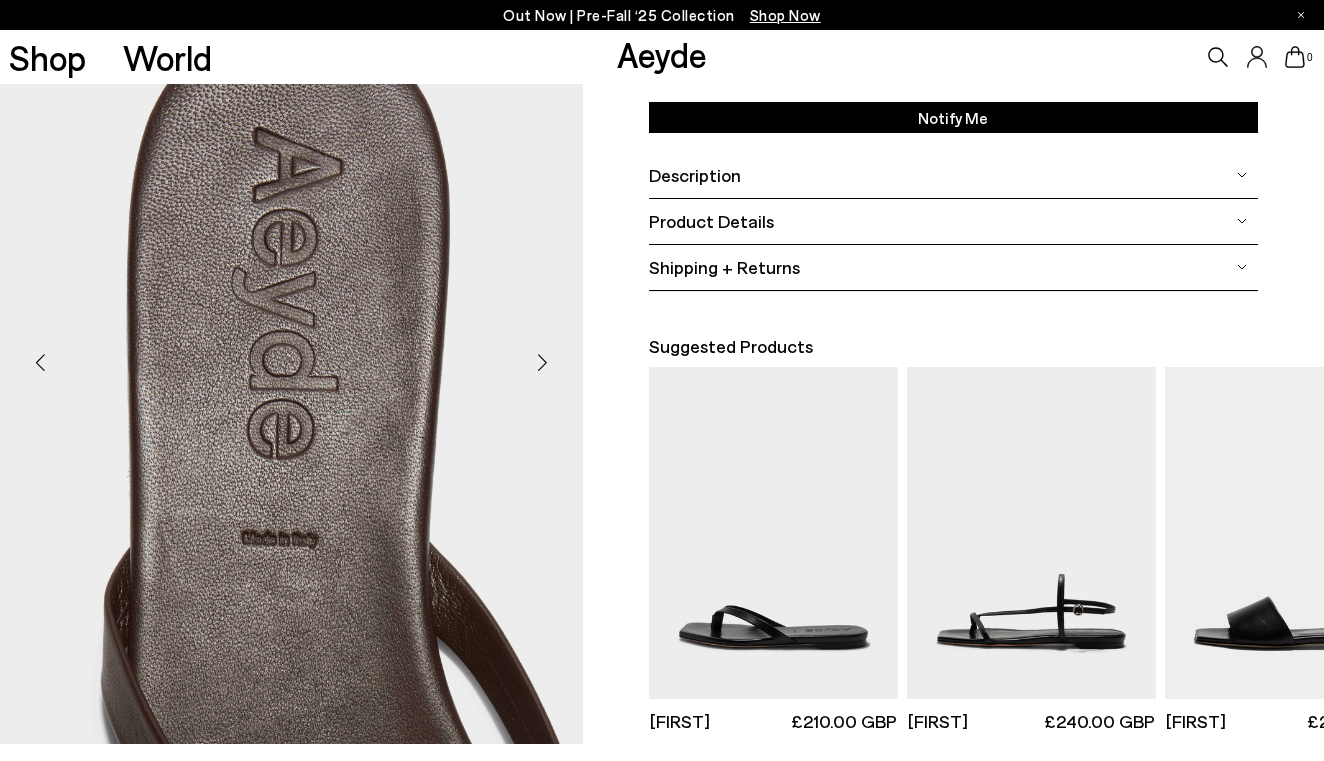click at bounding box center (543, 363) 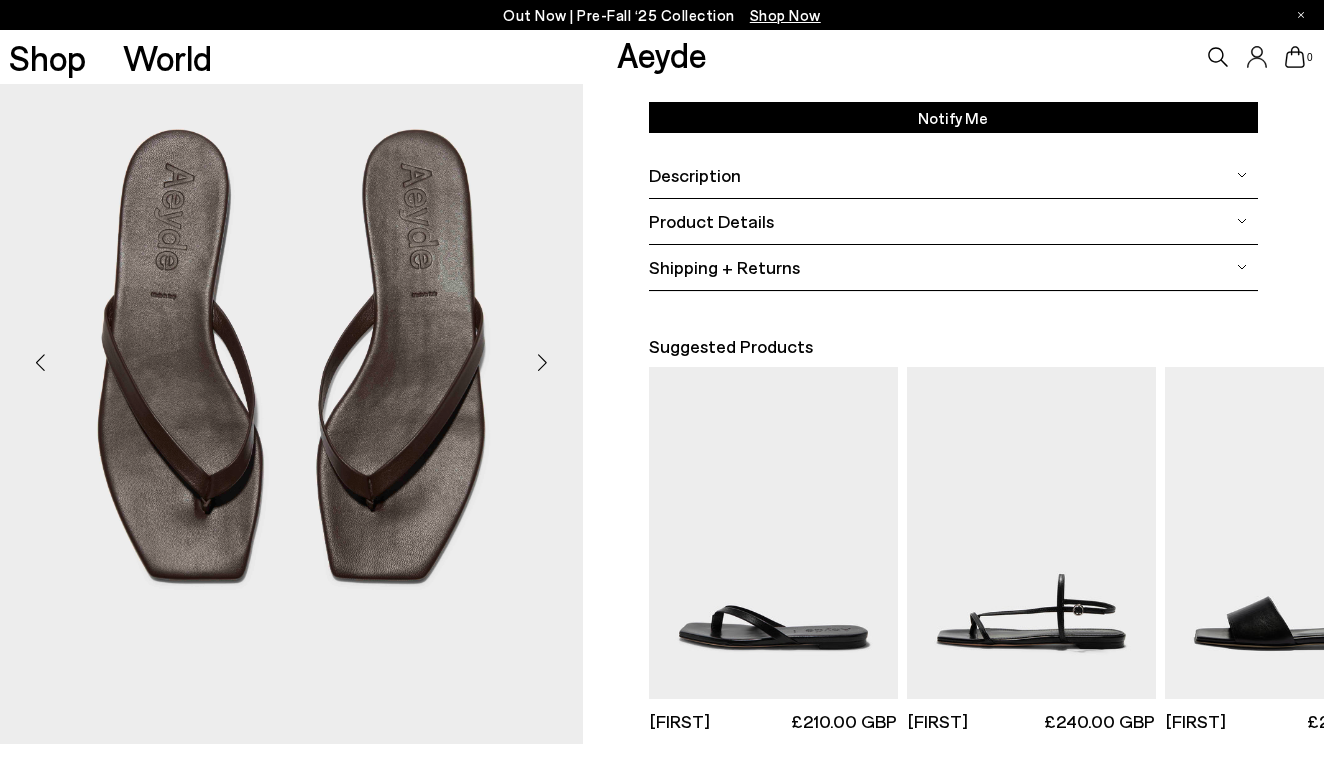click at bounding box center (543, 363) 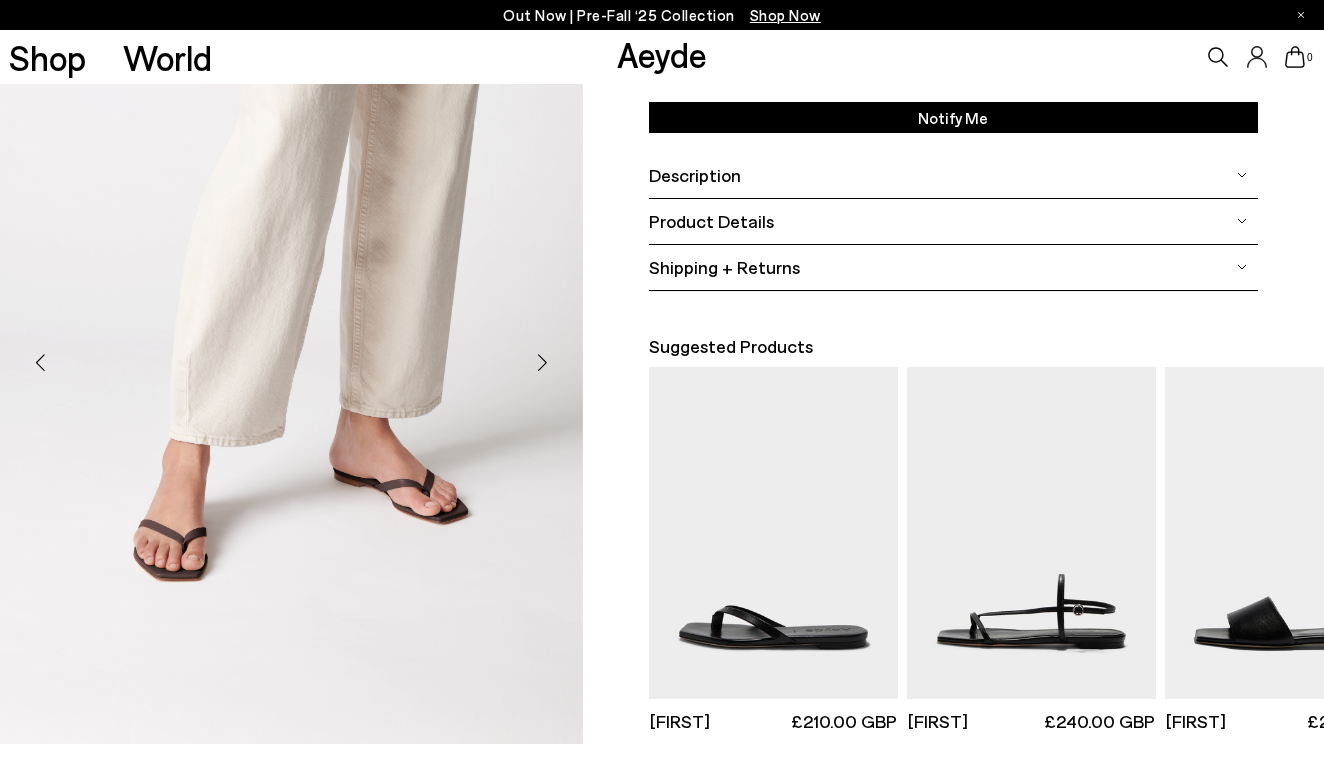 click at bounding box center [543, 363] 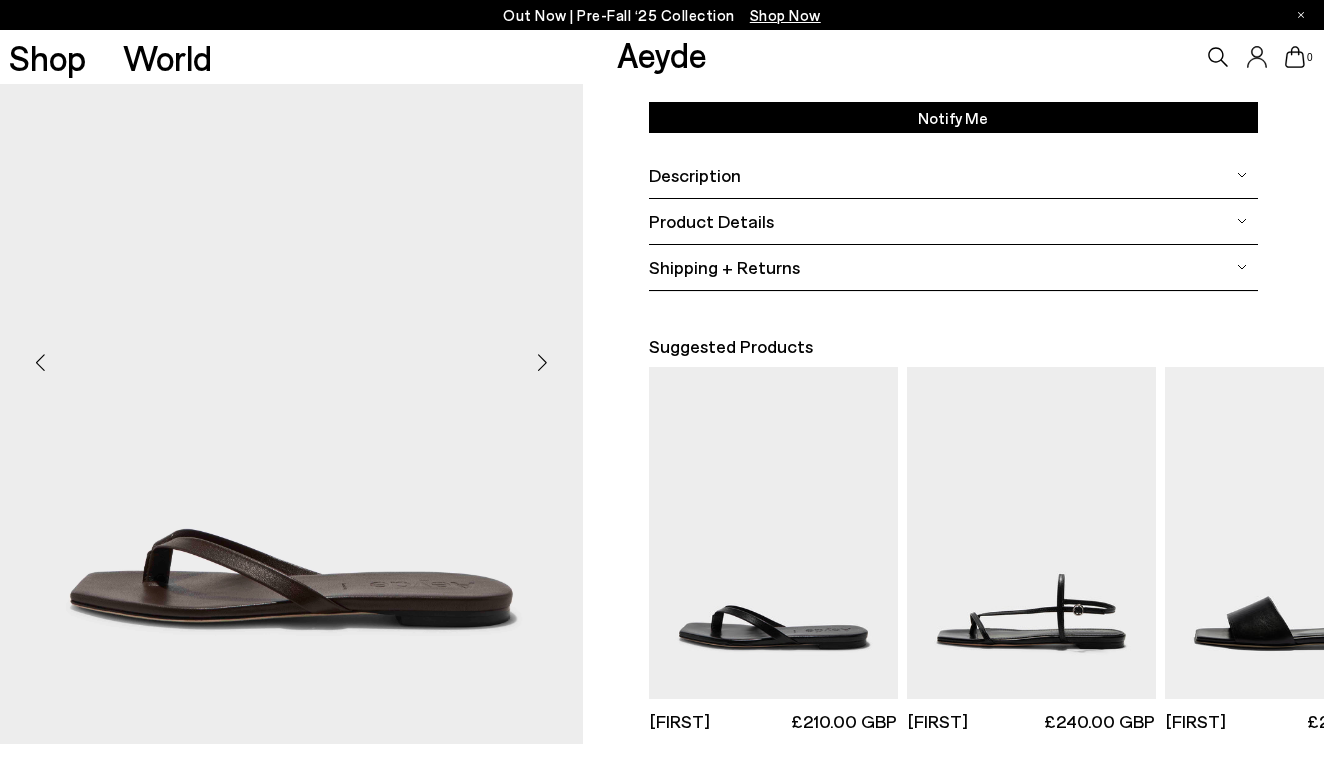 click at bounding box center [543, 363] 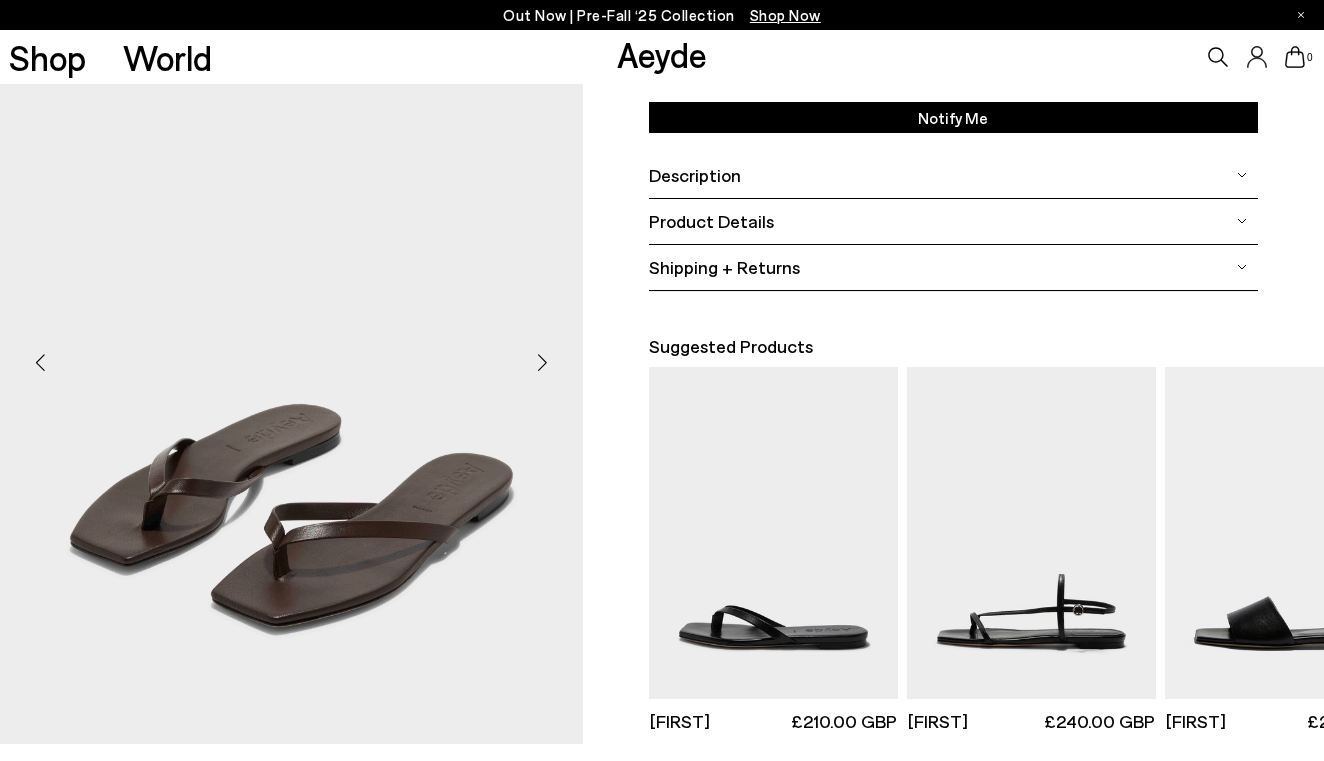 click at bounding box center [543, 363] 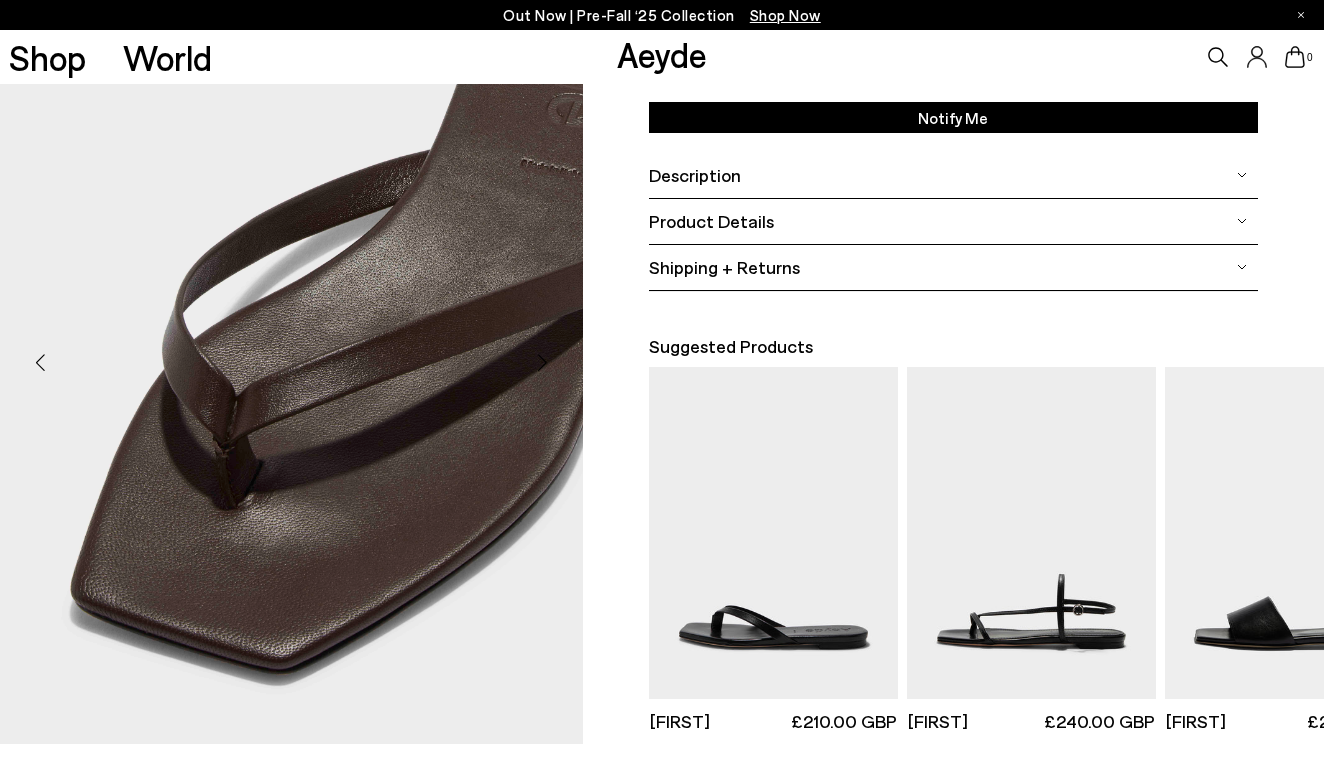 click at bounding box center (543, 363) 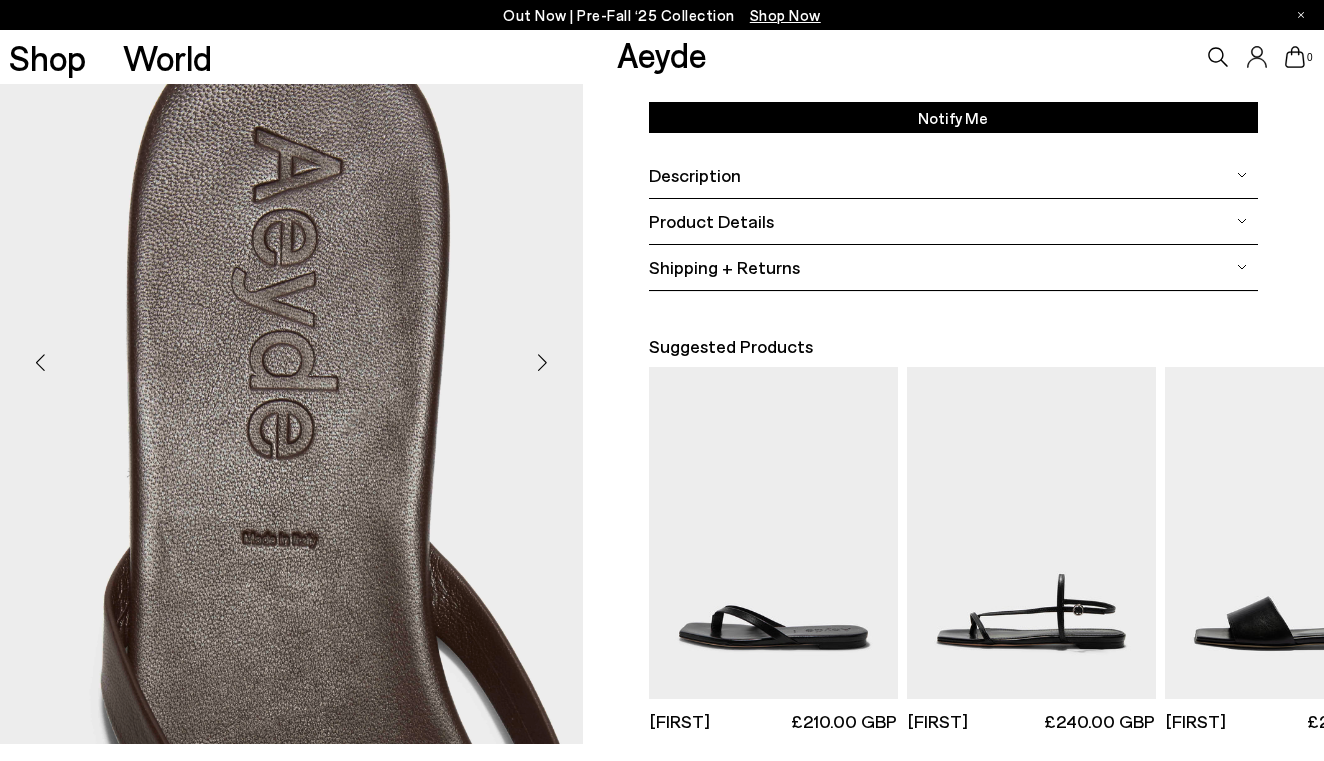 click at bounding box center [543, 363] 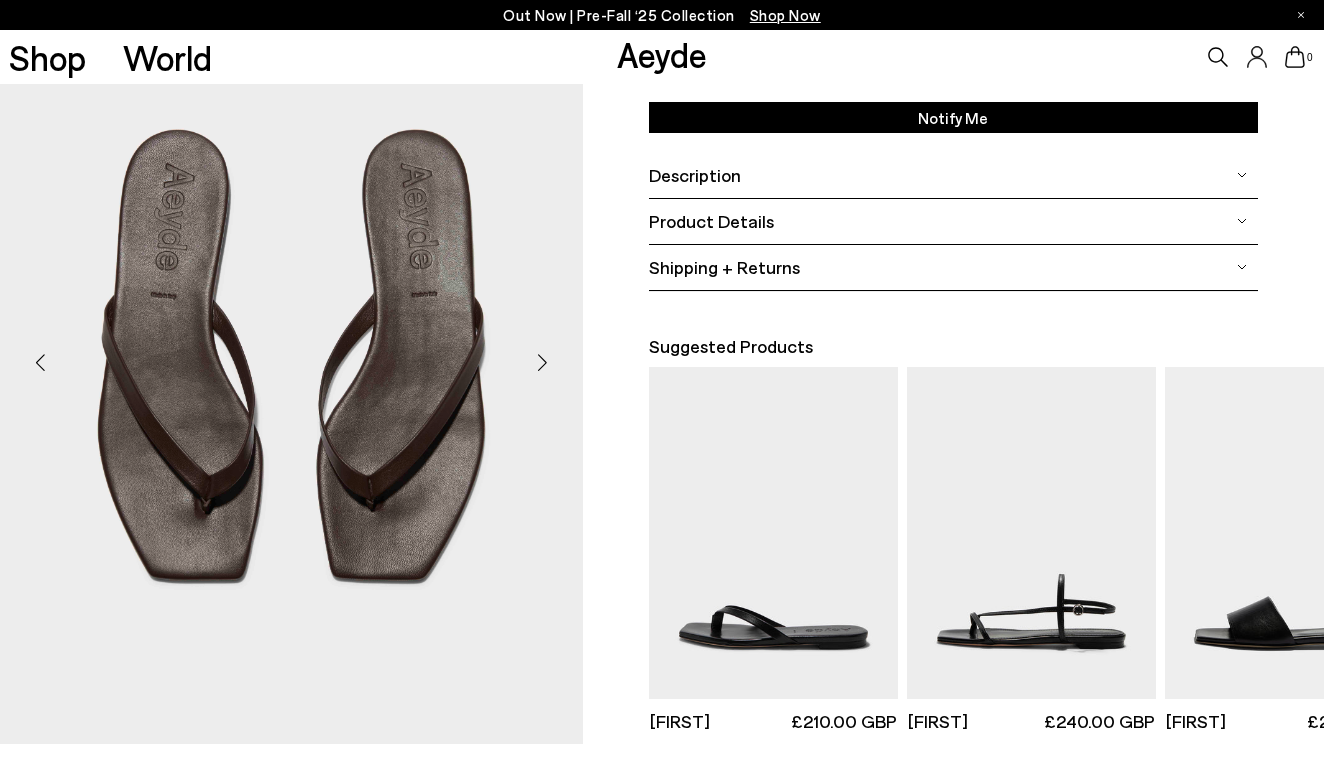 click at bounding box center (543, 363) 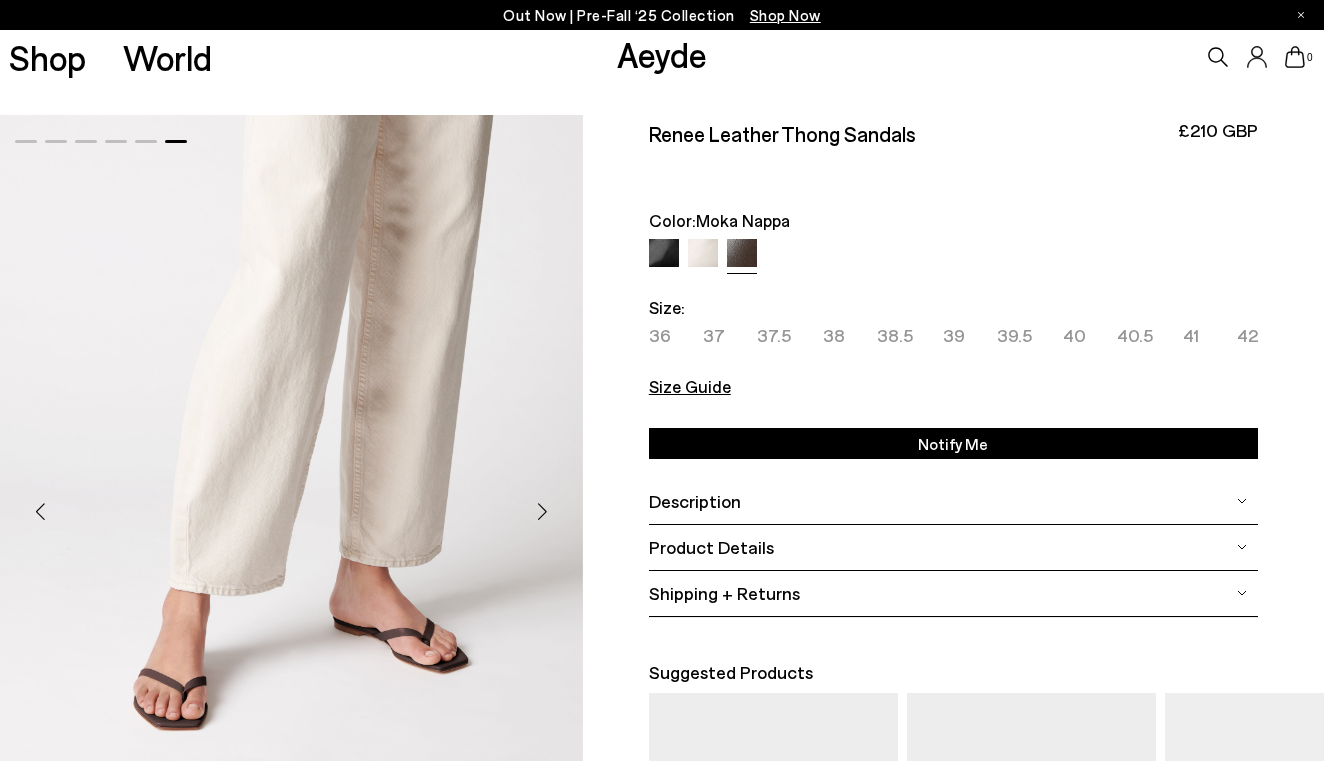 scroll, scrollTop: 0, scrollLeft: 0, axis: both 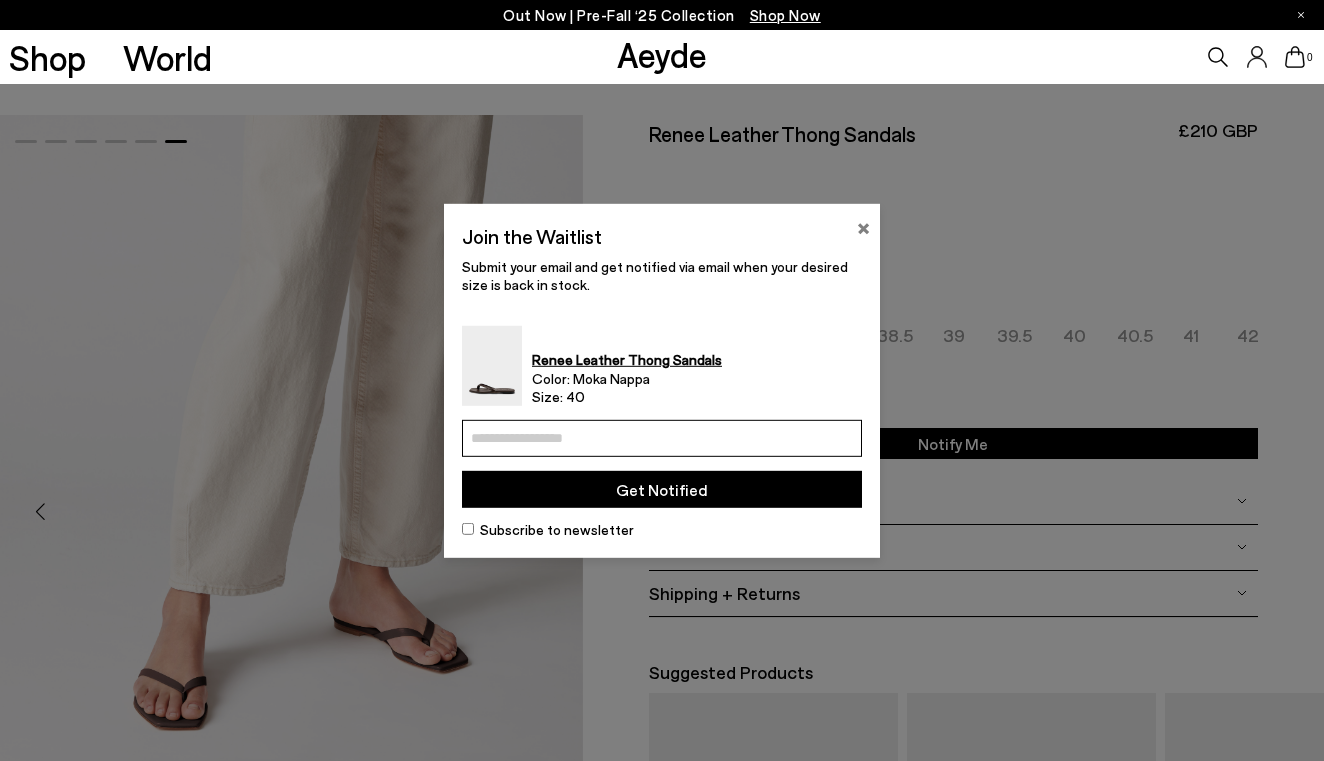 click on "Join the Waitlist
×" at bounding box center [662, 239] 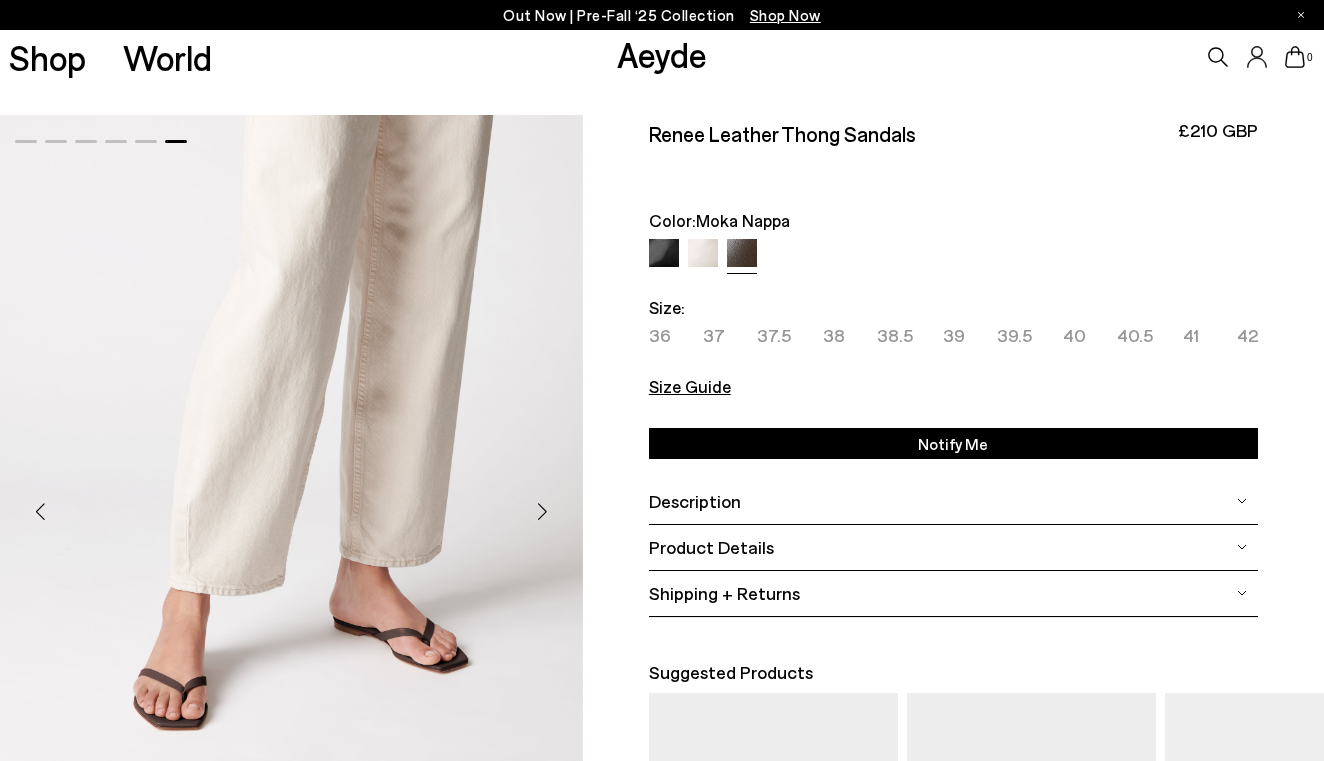 click at bounding box center [664, 254] 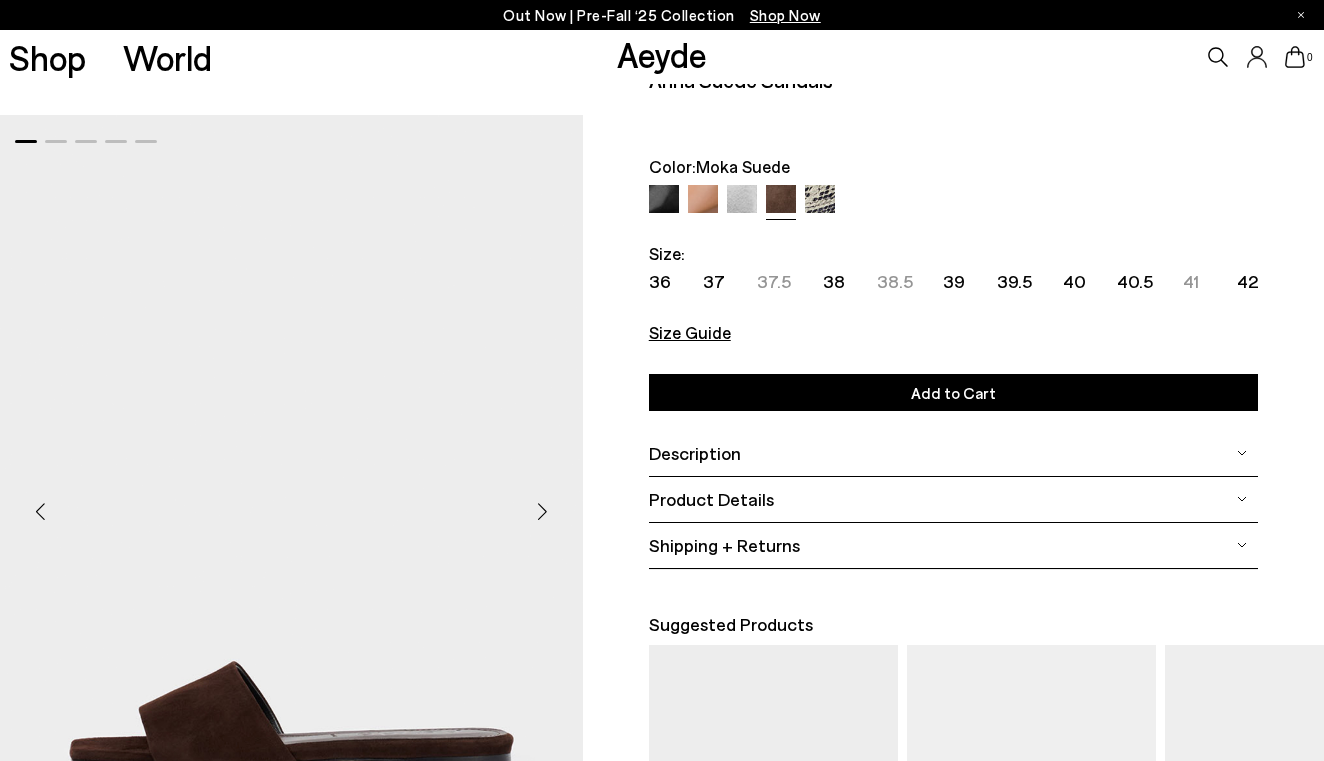 scroll, scrollTop: 72, scrollLeft: 0, axis: vertical 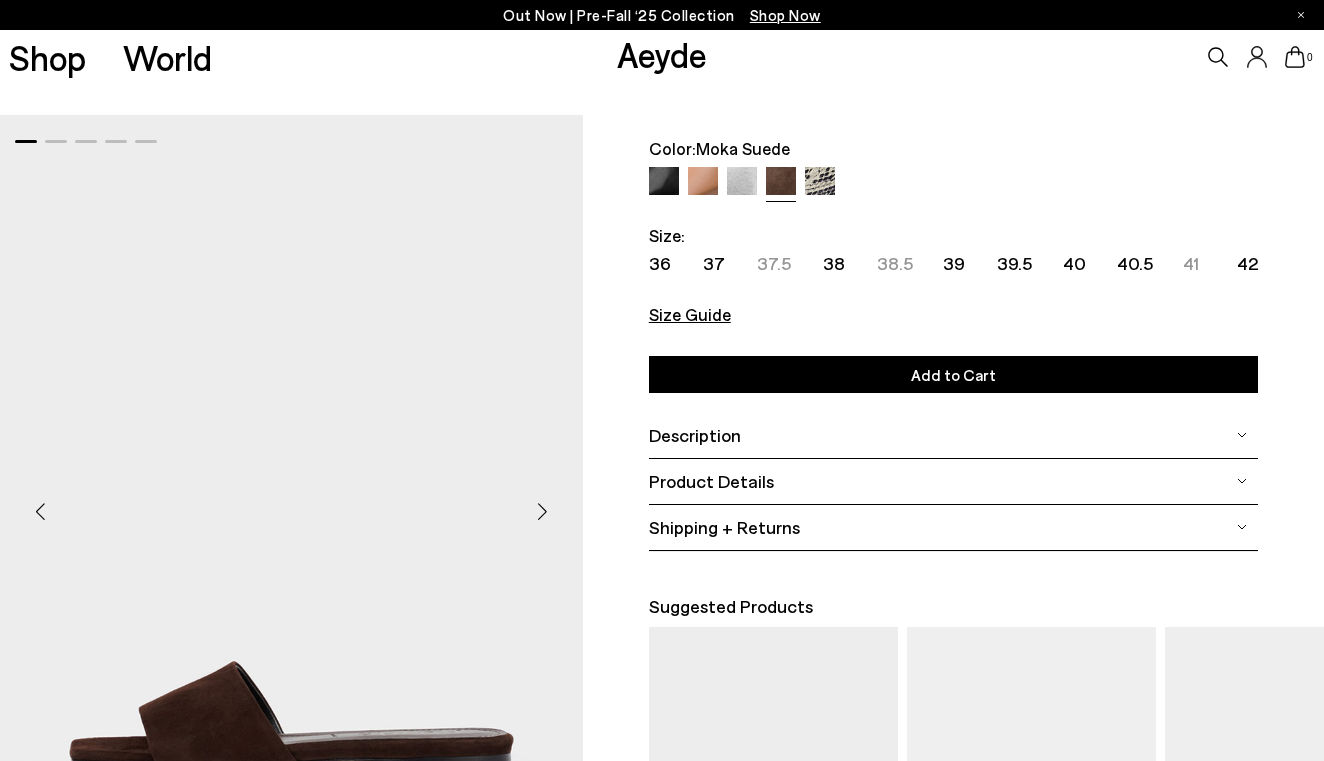 click at bounding box center (543, 512) 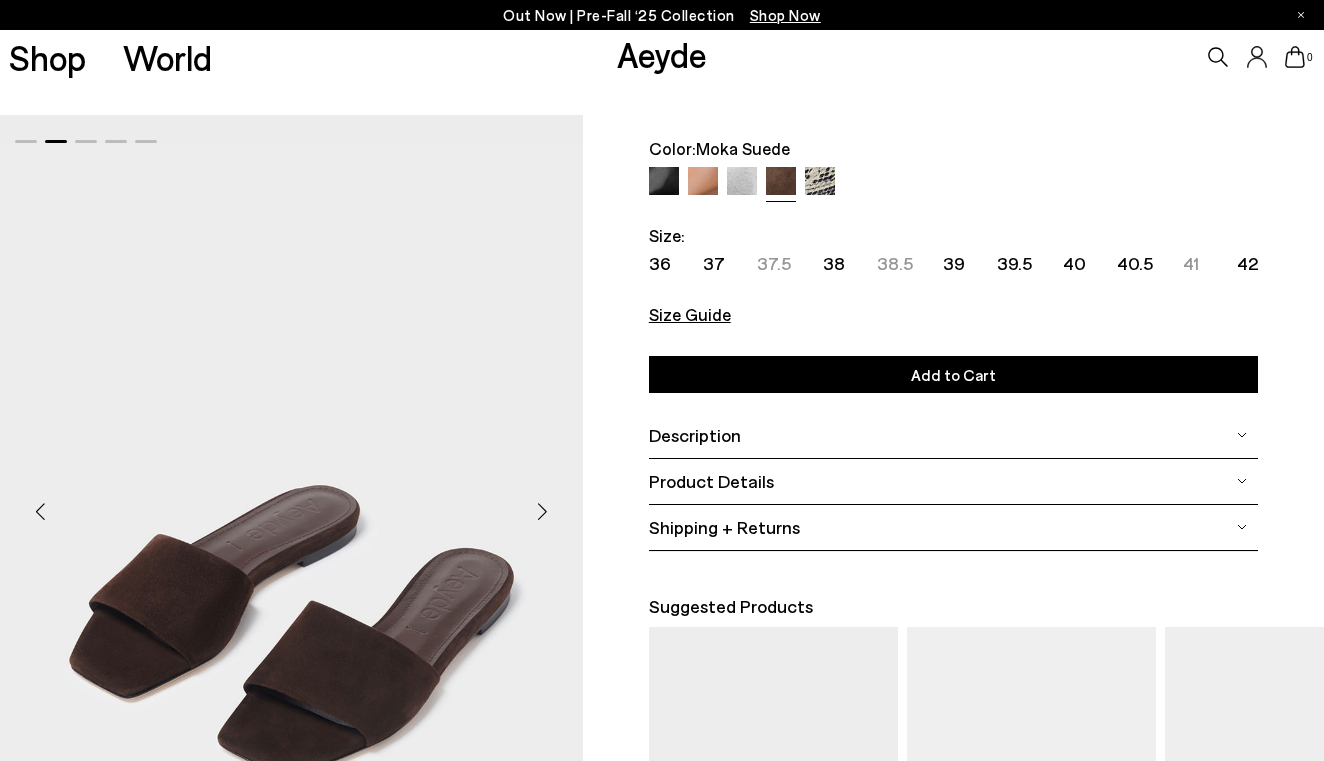 click at bounding box center [543, 512] 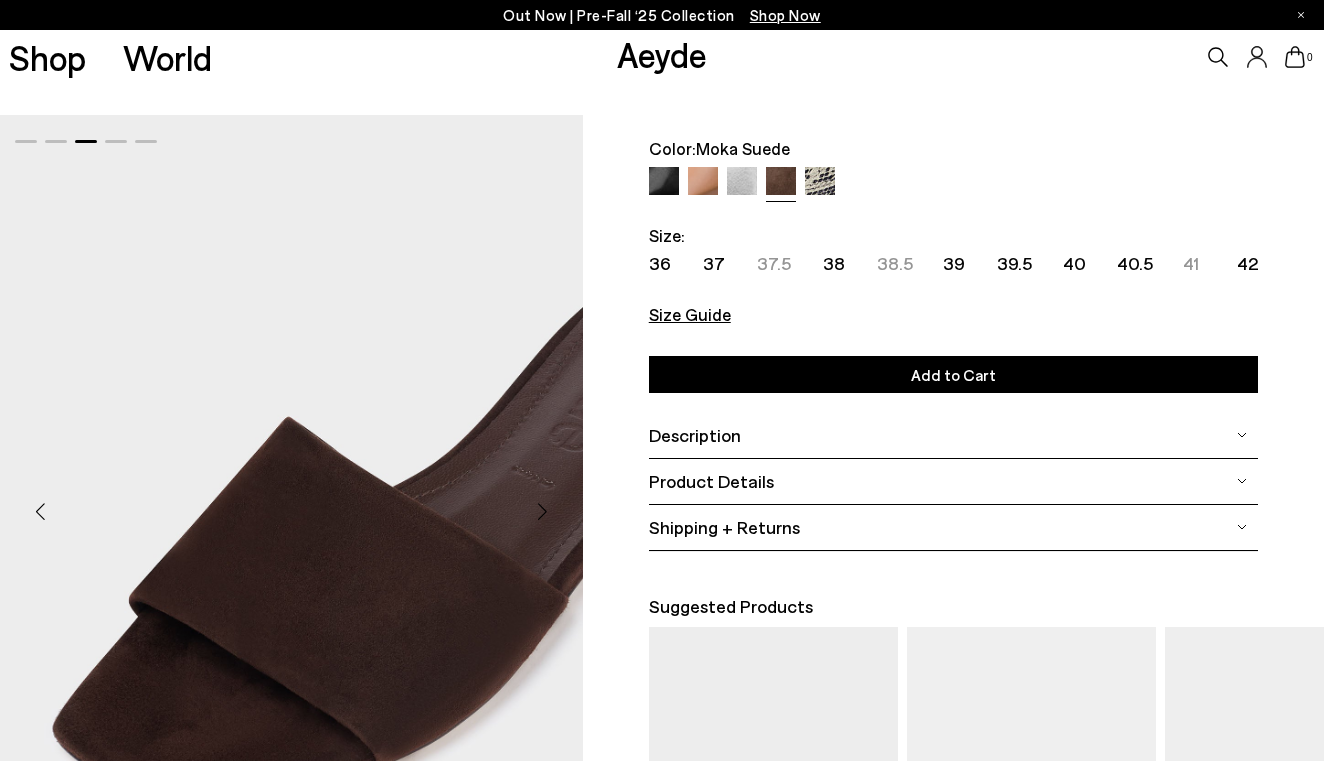 click at bounding box center (543, 512) 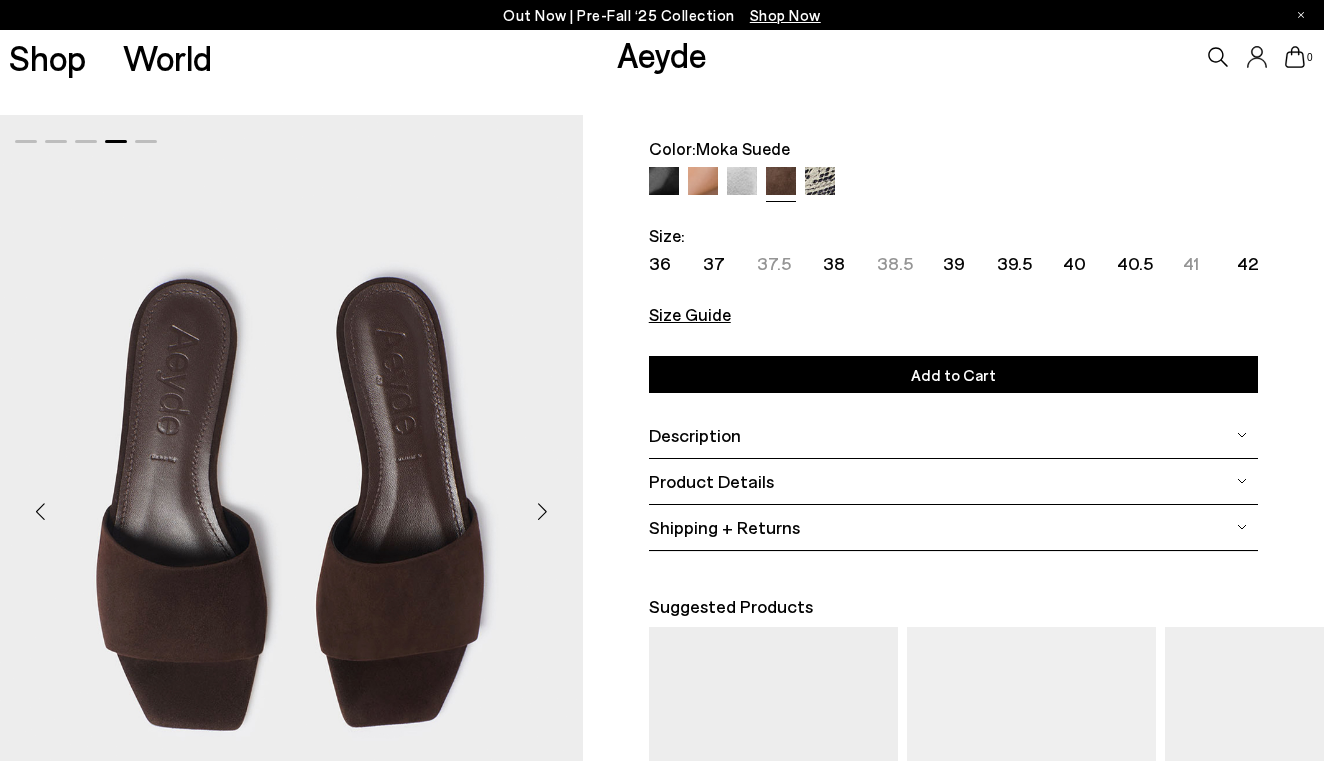 click at bounding box center (543, 512) 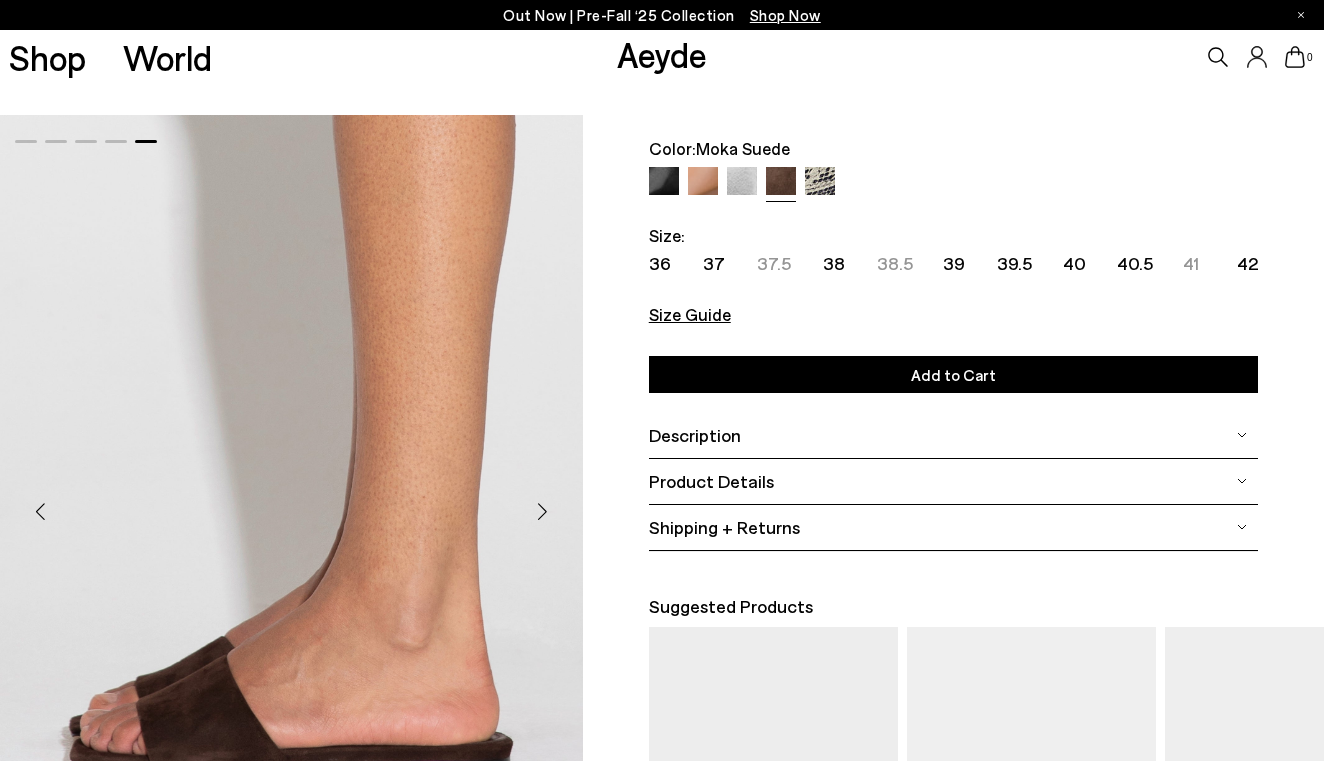 click at bounding box center (543, 512) 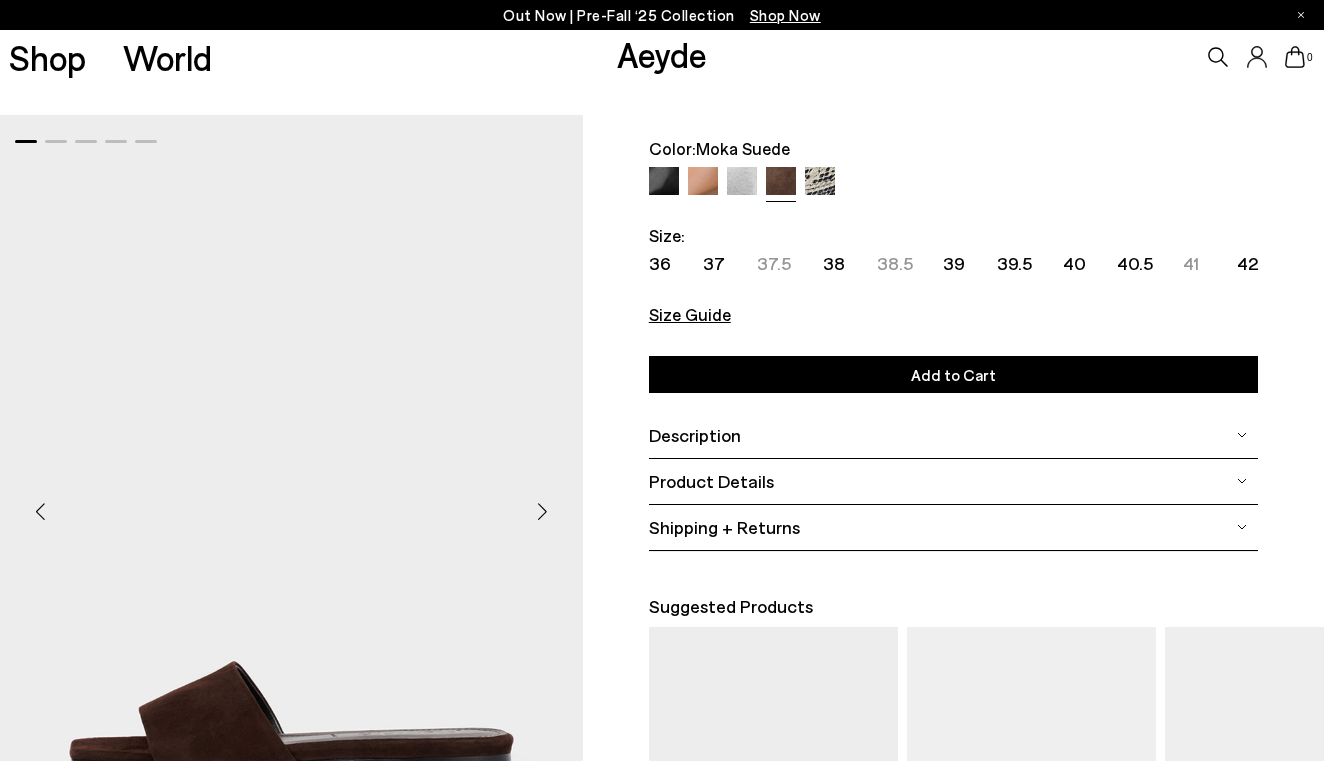 click at bounding box center (543, 512) 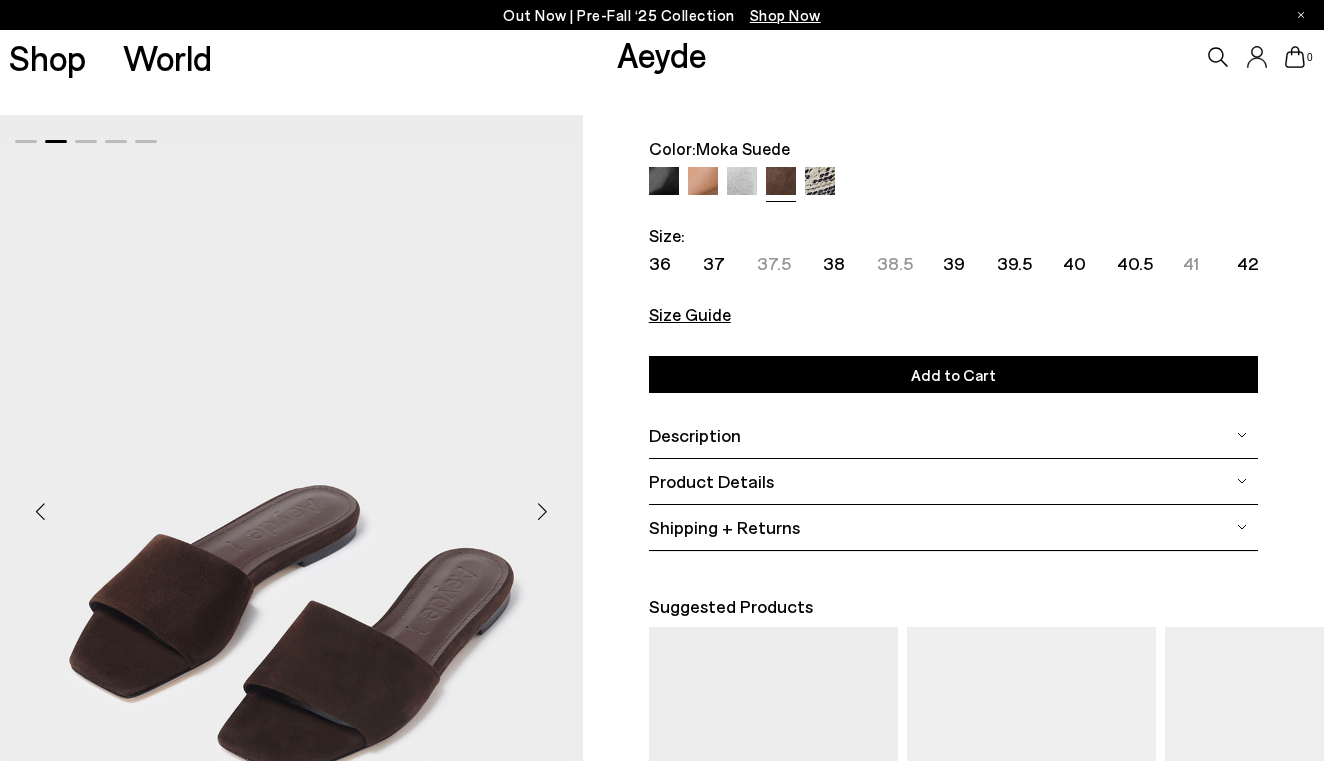 click at bounding box center (543, 512) 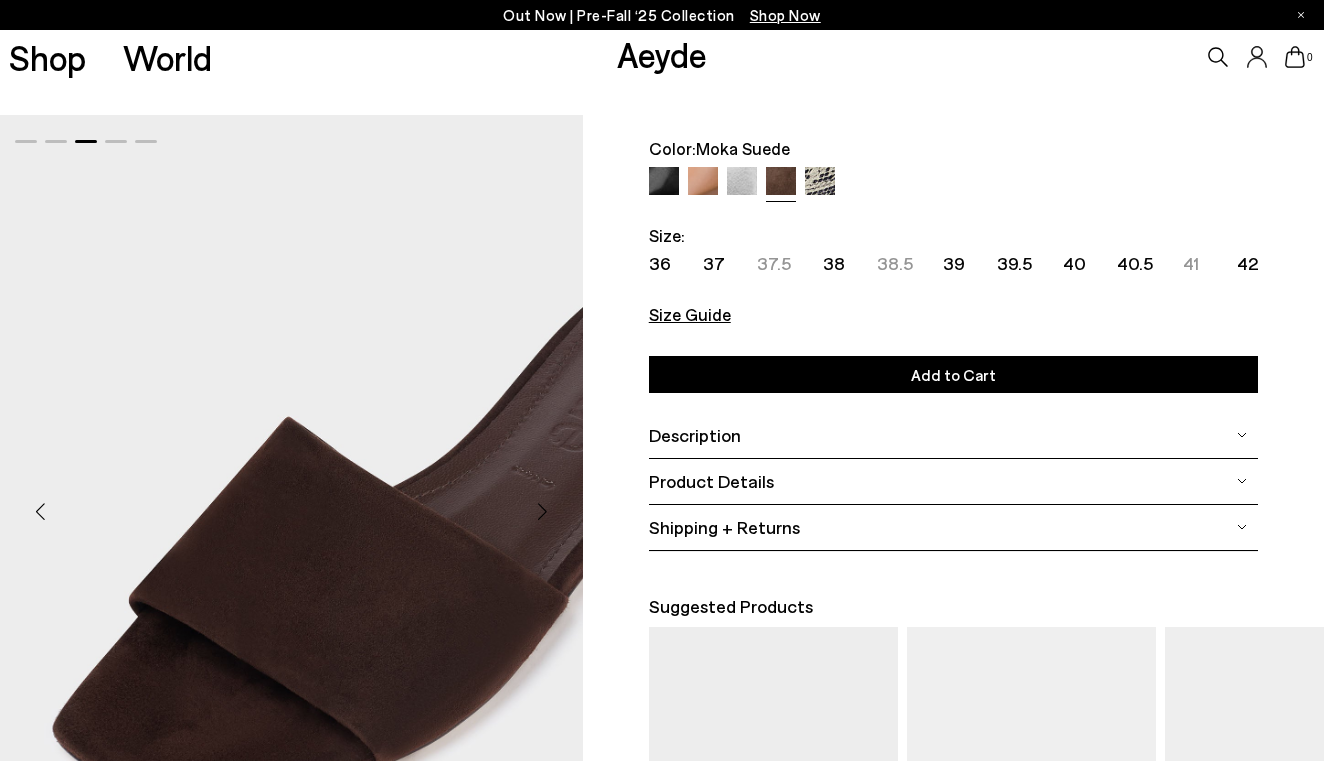 click at bounding box center (543, 512) 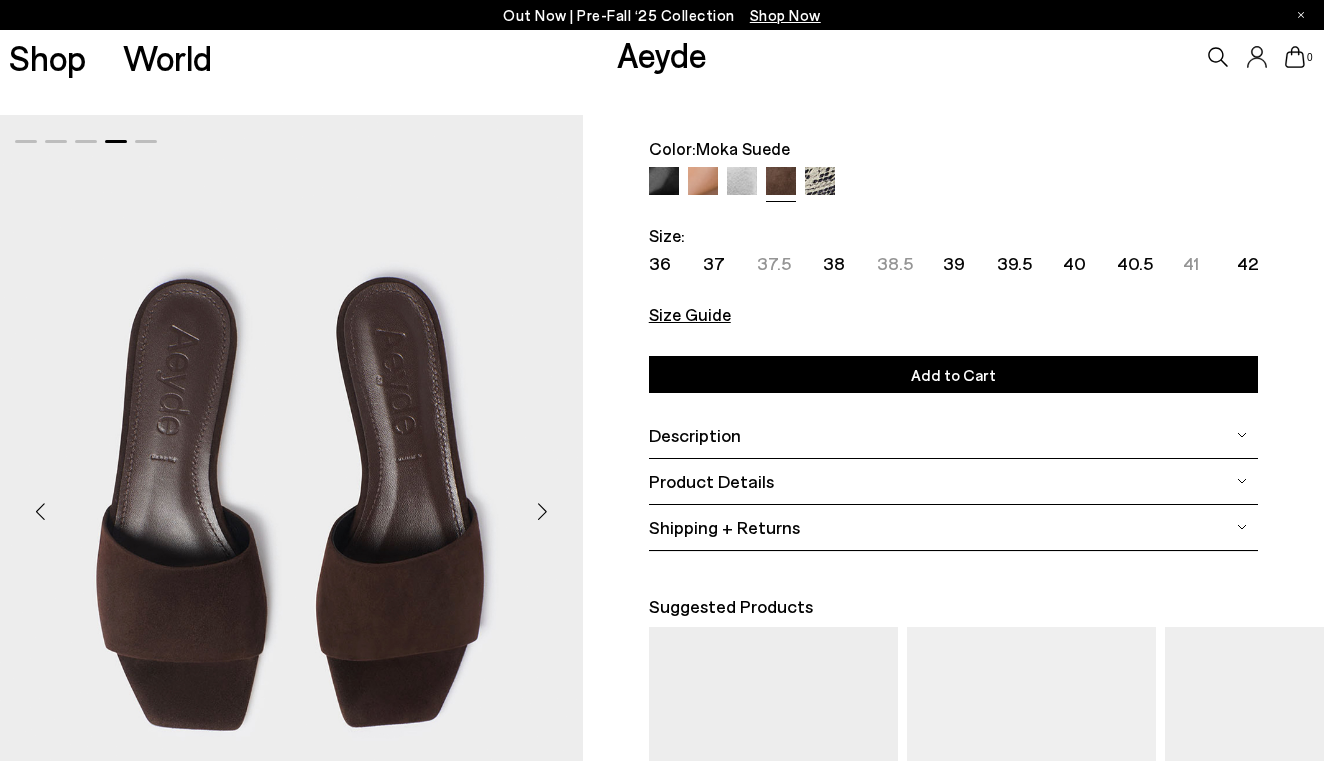 click at bounding box center (543, 512) 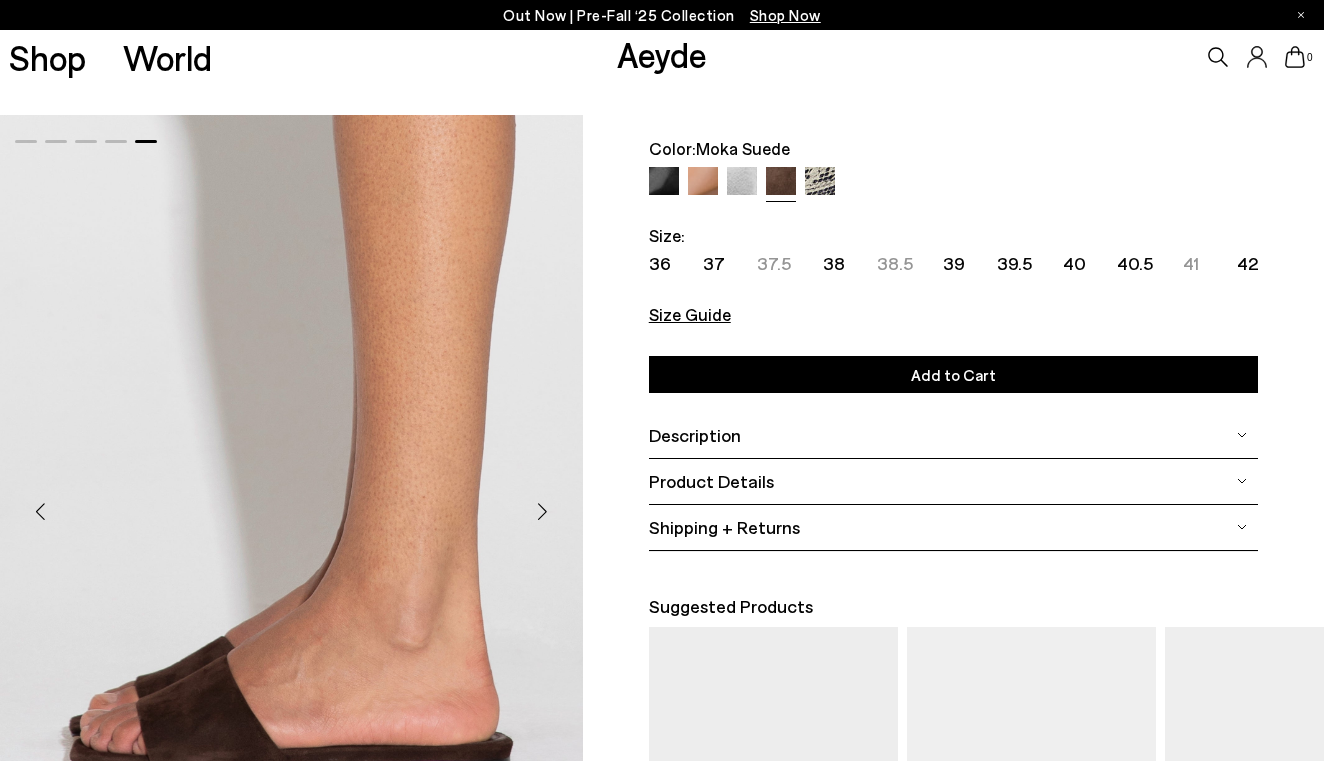 click at bounding box center [543, 512] 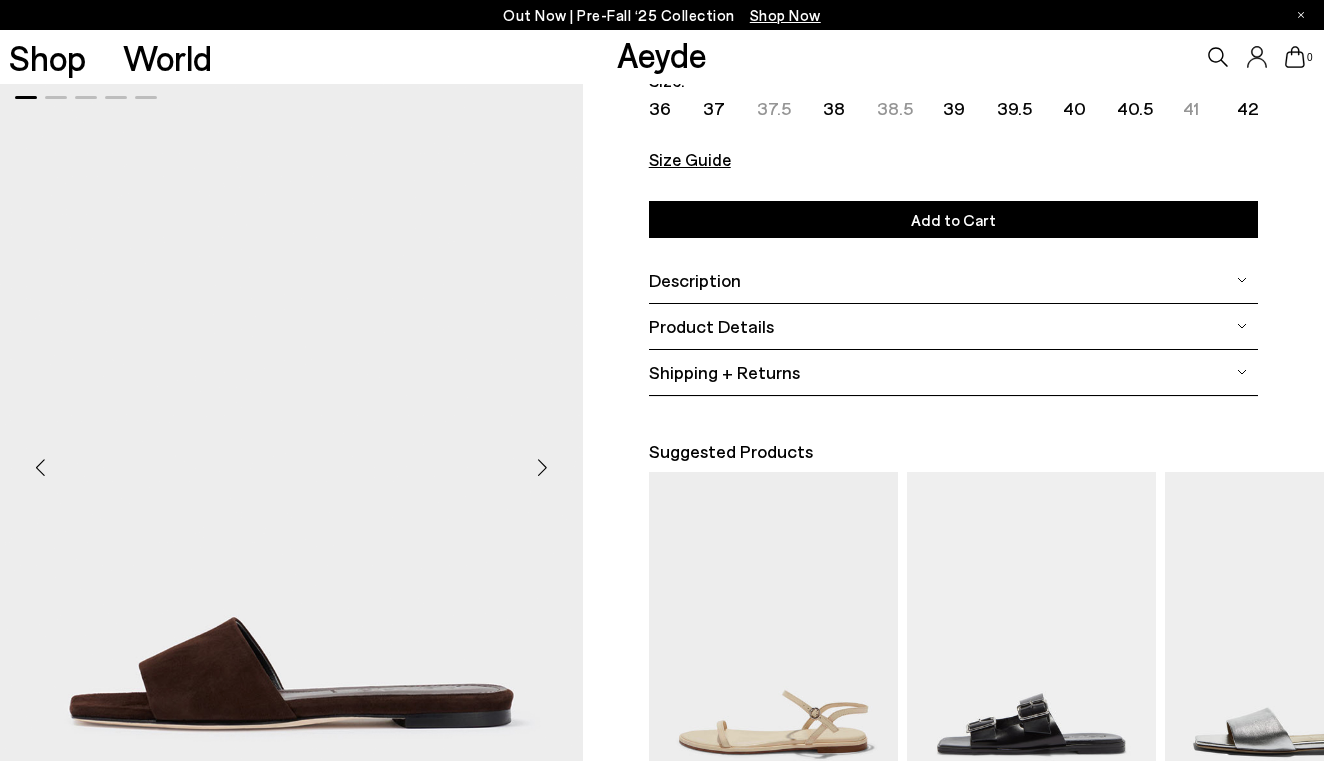 scroll, scrollTop: 0, scrollLeft: 1, axis: horizontal 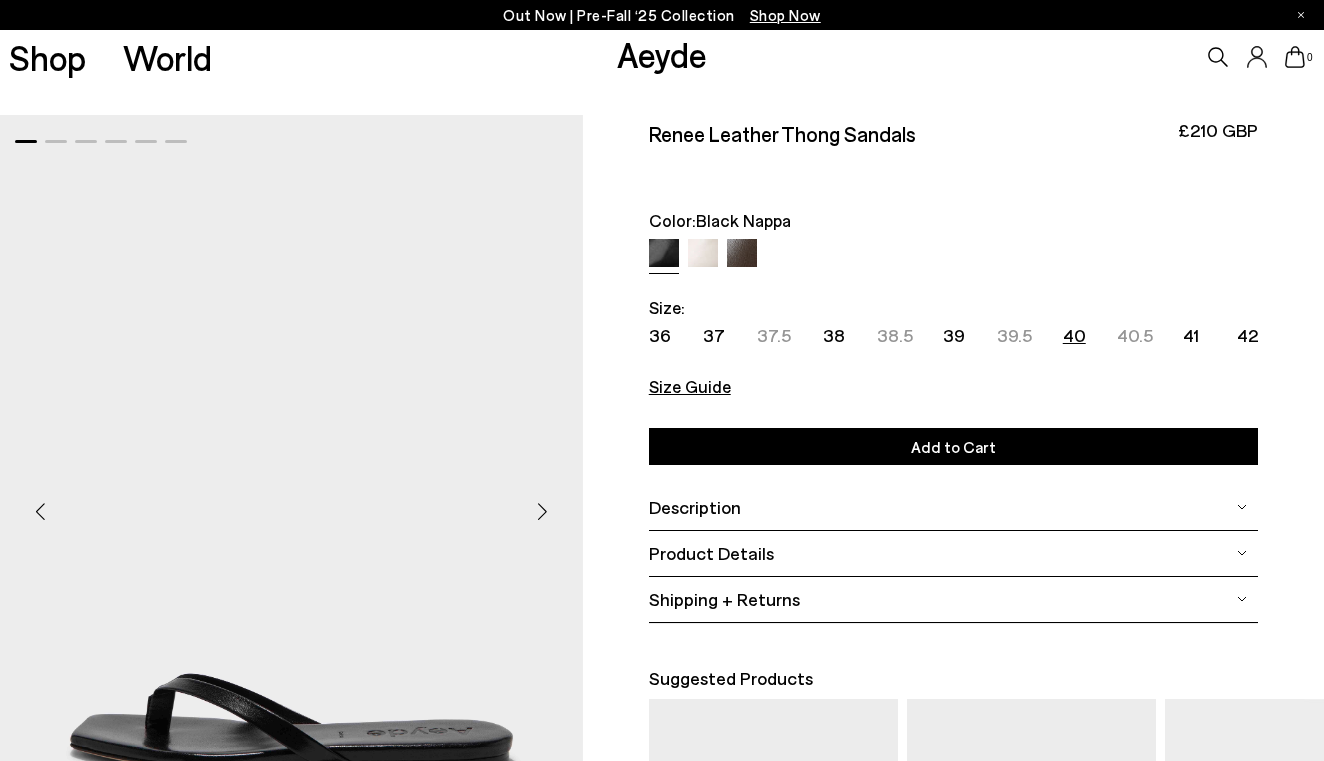 click on "40" at bounding box center [1074, 335] 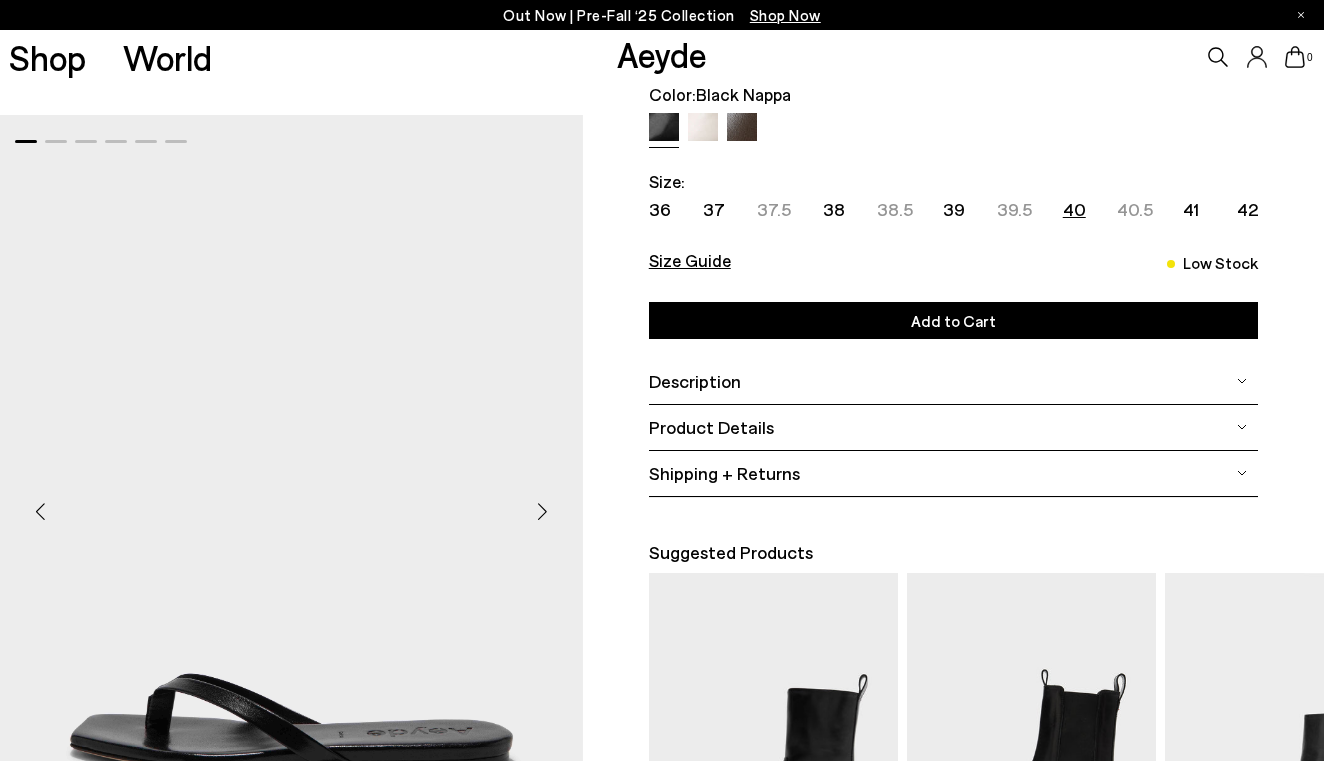 scroll, scrollTop: 173, scrollLeft: 0, axis: vertical 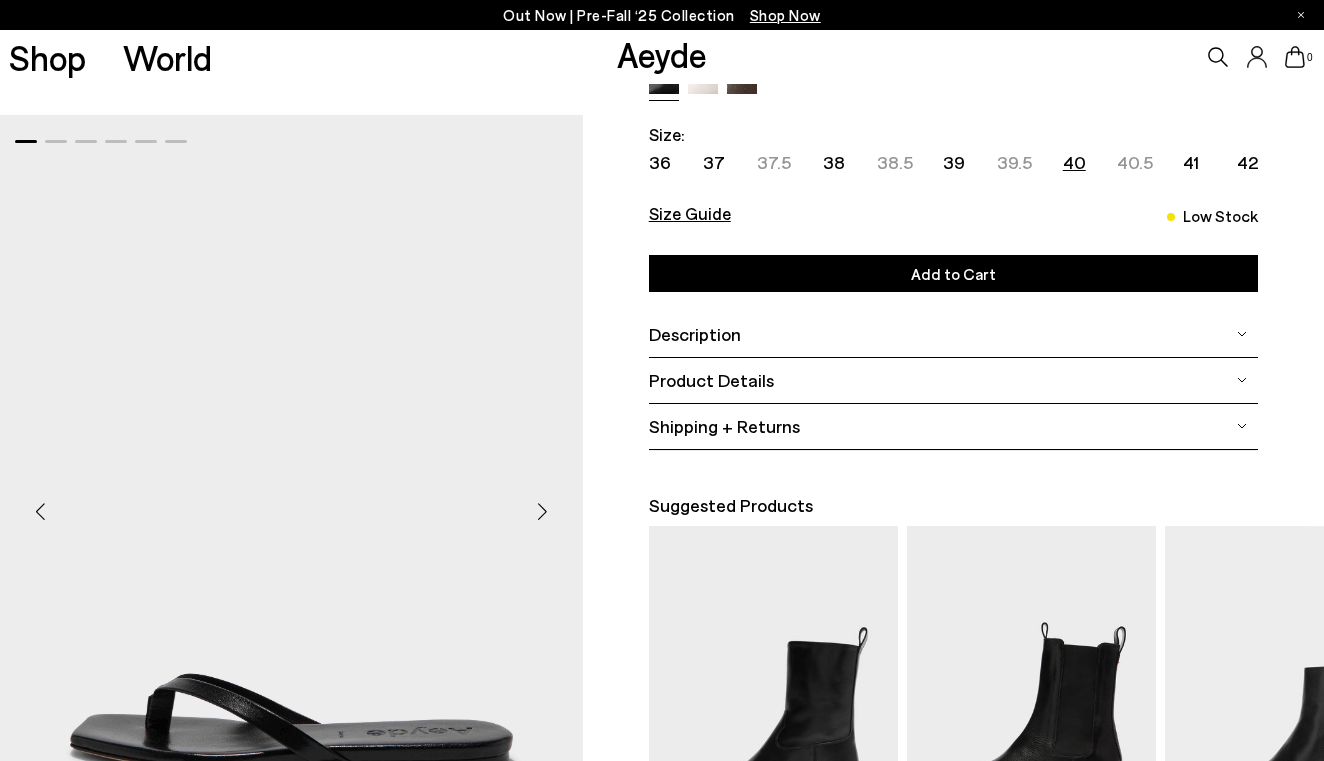click at bounding box center [543, 512] 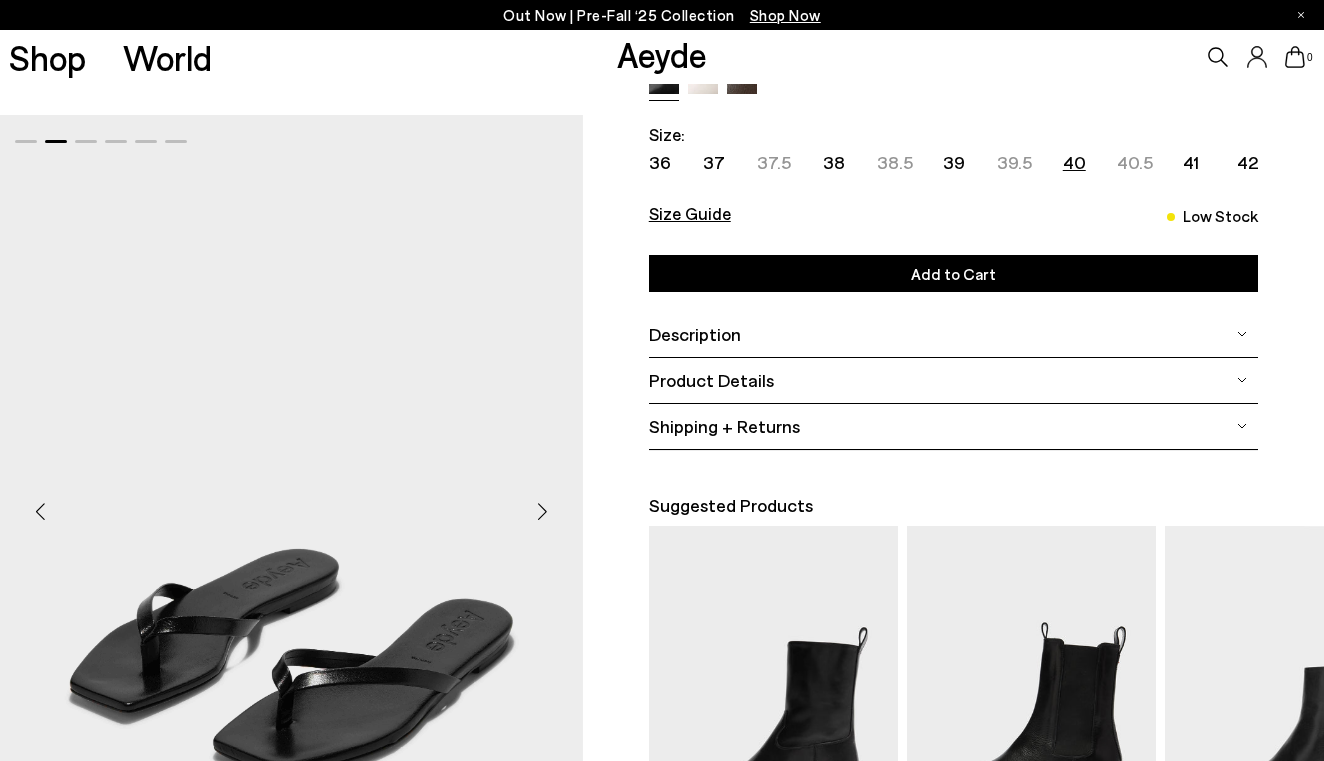 click at bounding box center (543, 512) 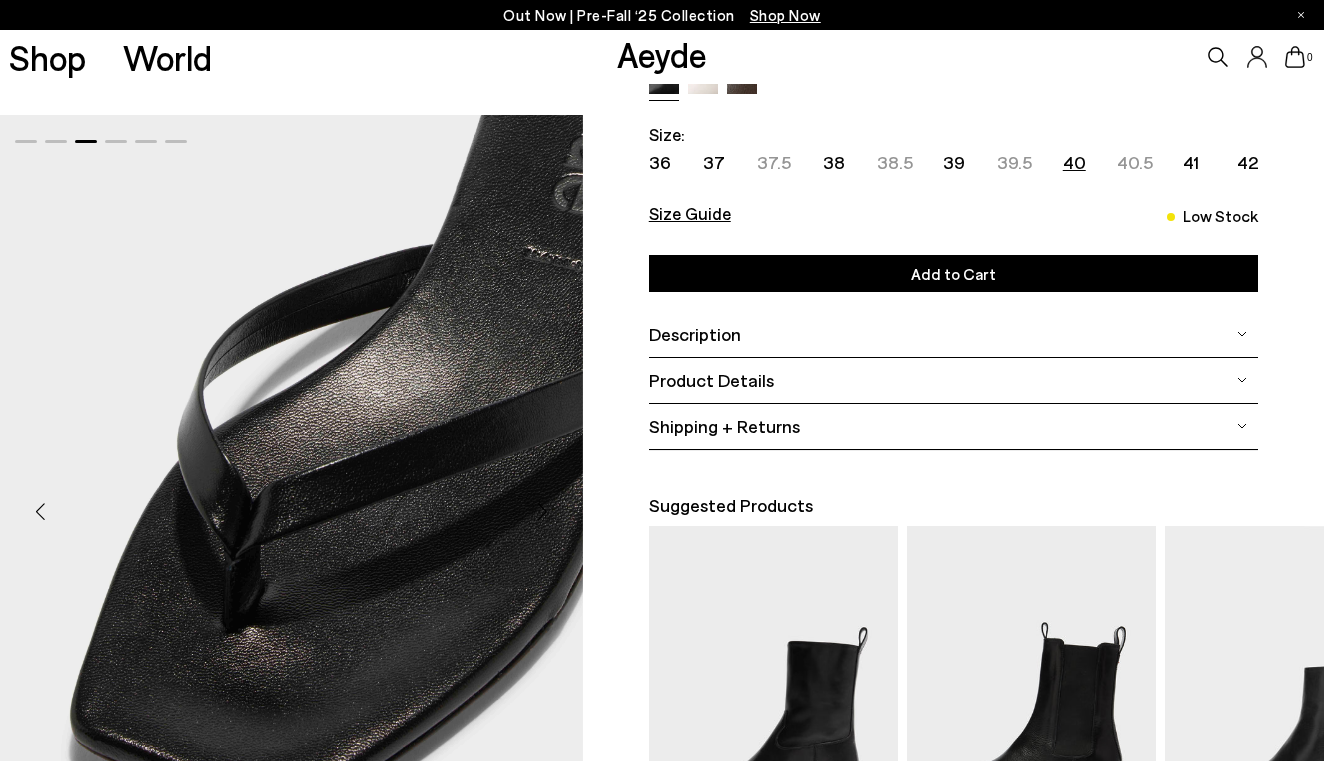 click at bounding box center [543, 512] 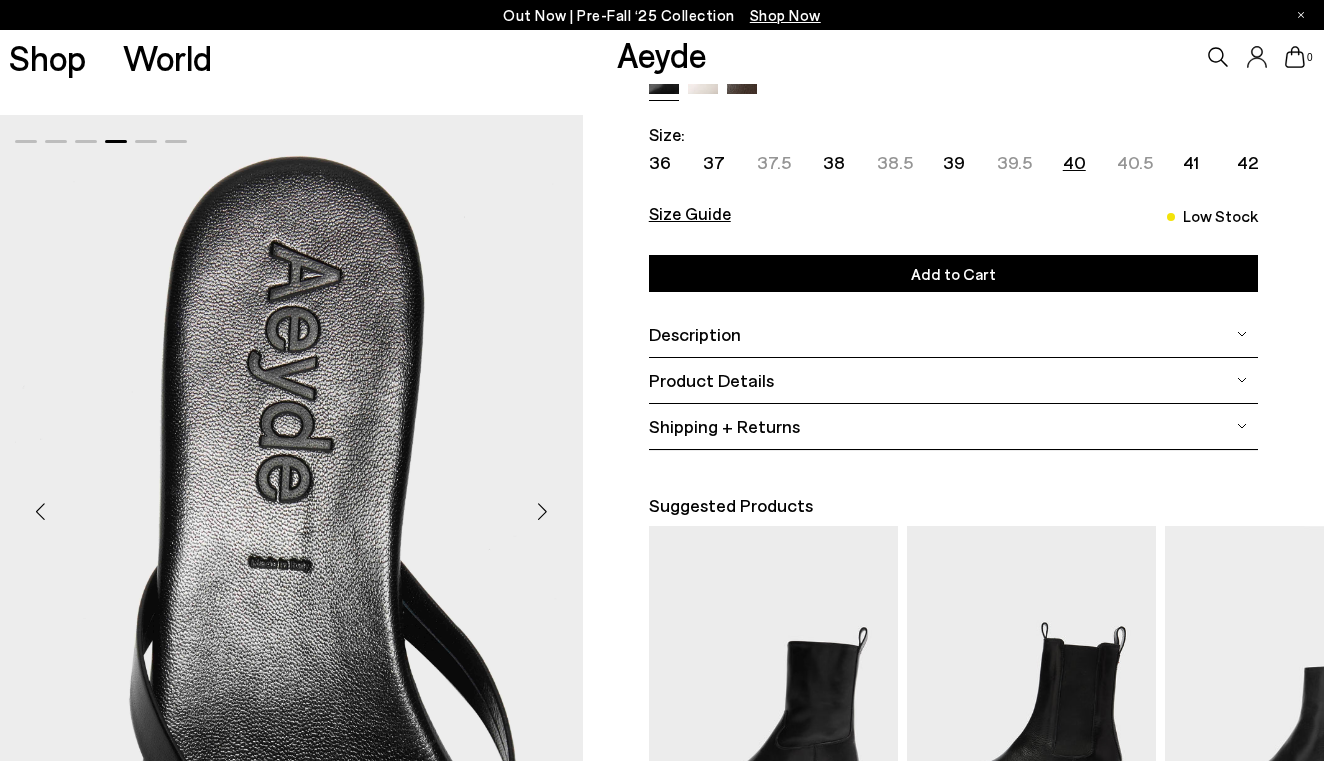 click at bounding box center (543, 512) 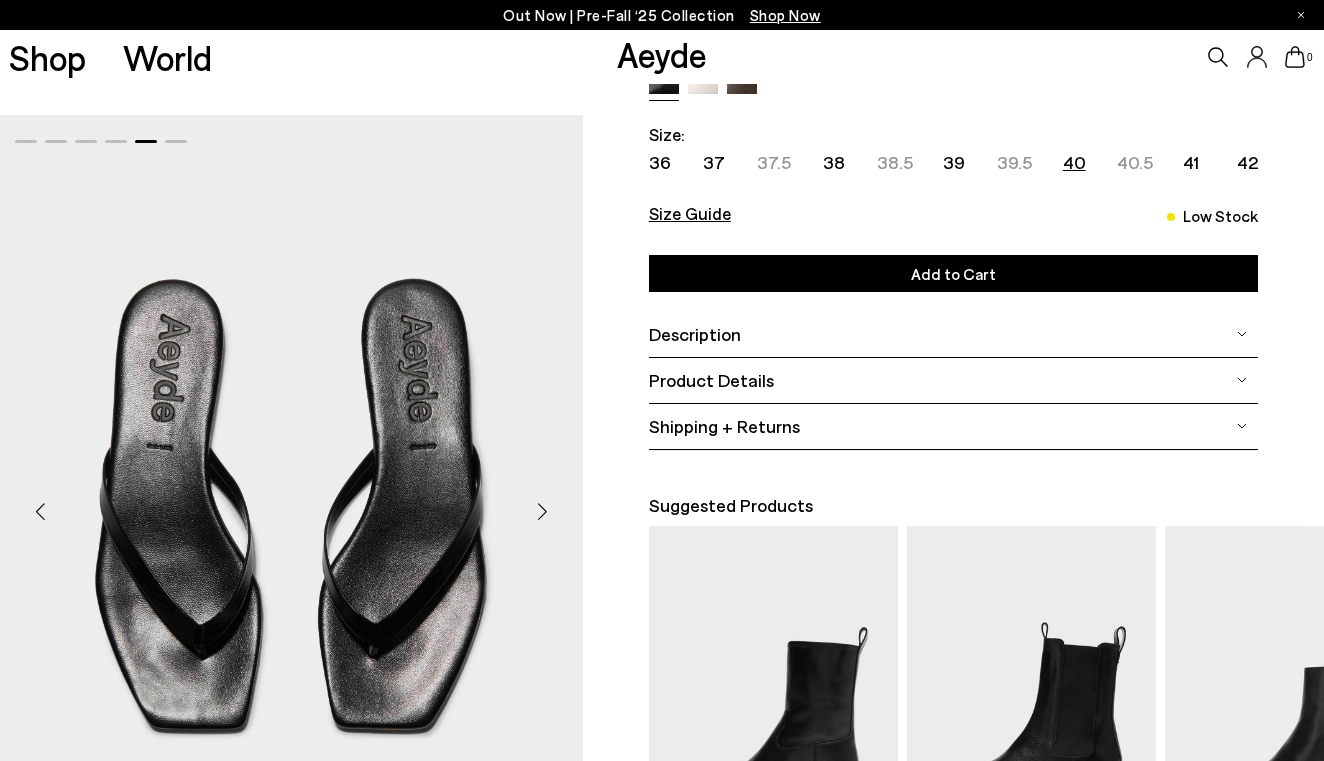click at bounding box center (543, 512) 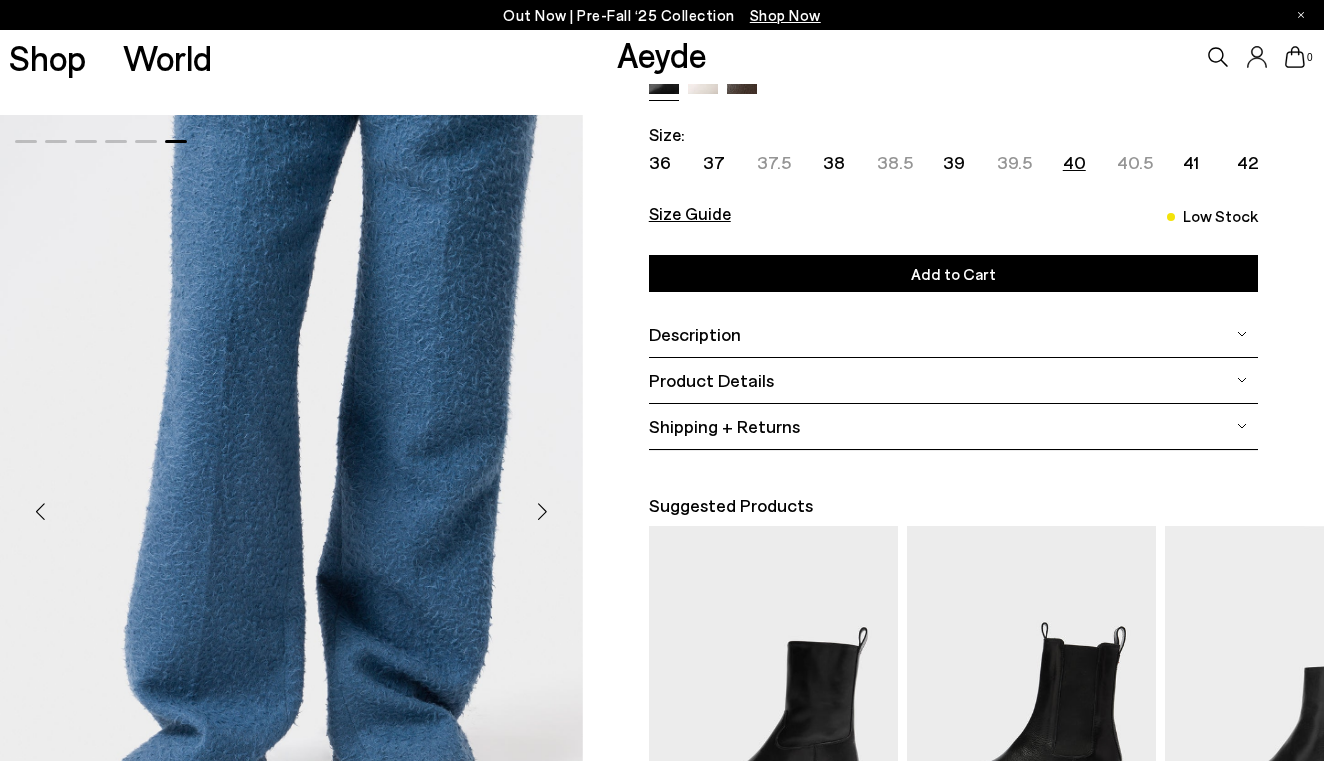 click at bounding box center (543, 512) 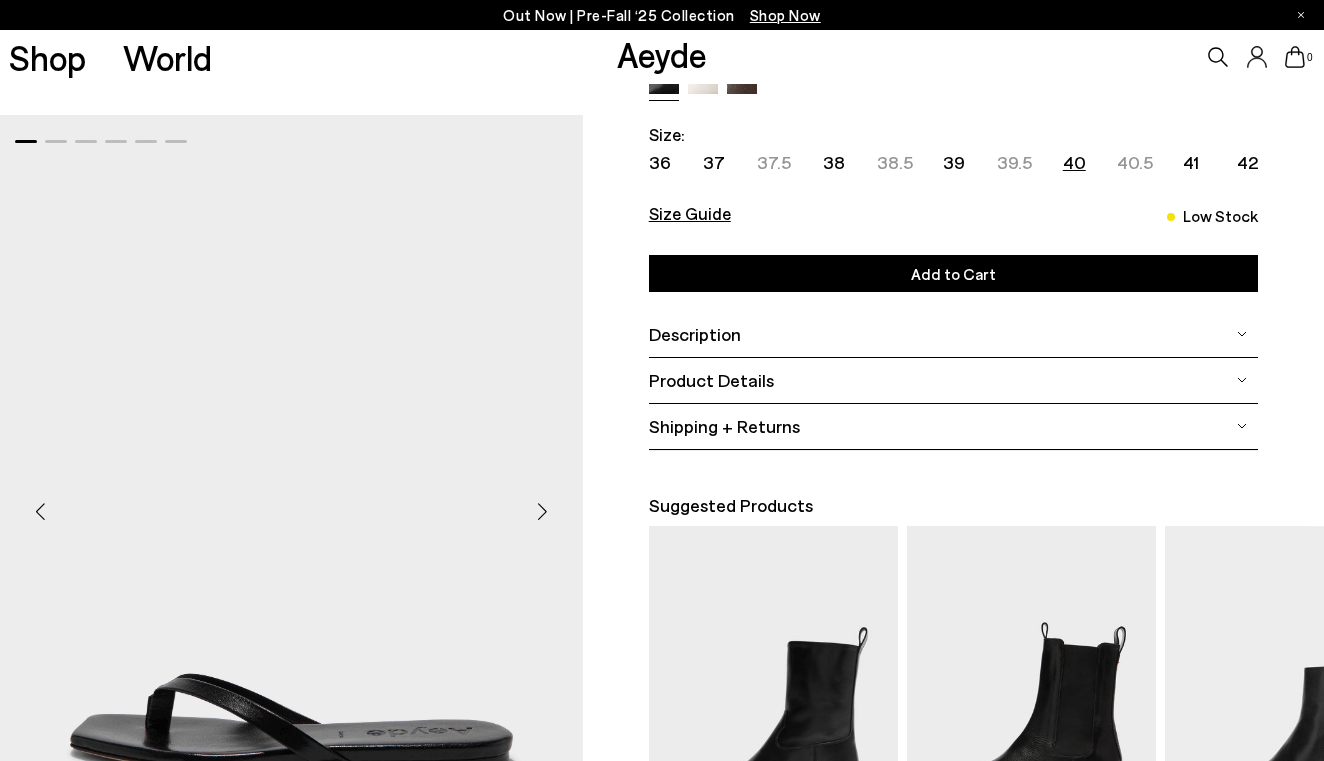 click at bounding box center (543, 512) 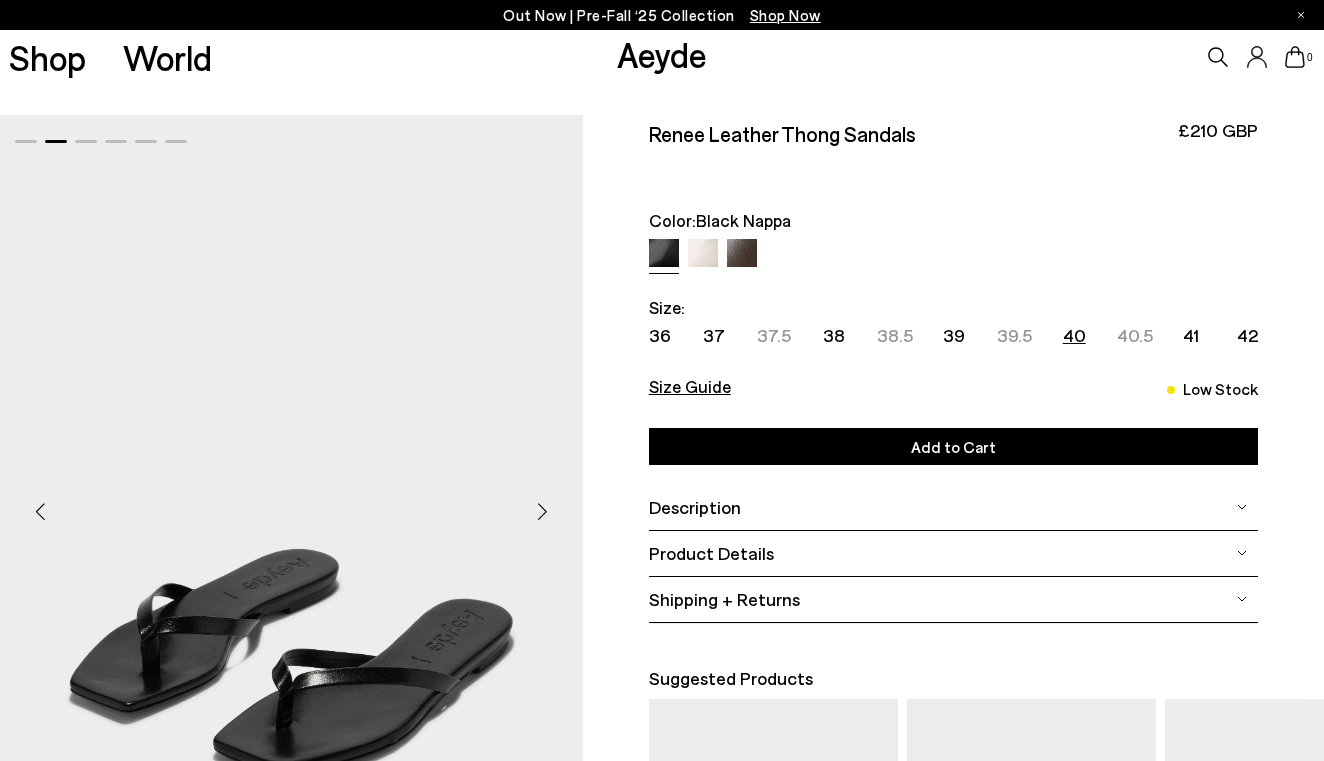 scroll, scrollTop: 0, scrollLeft: 0, axis: both 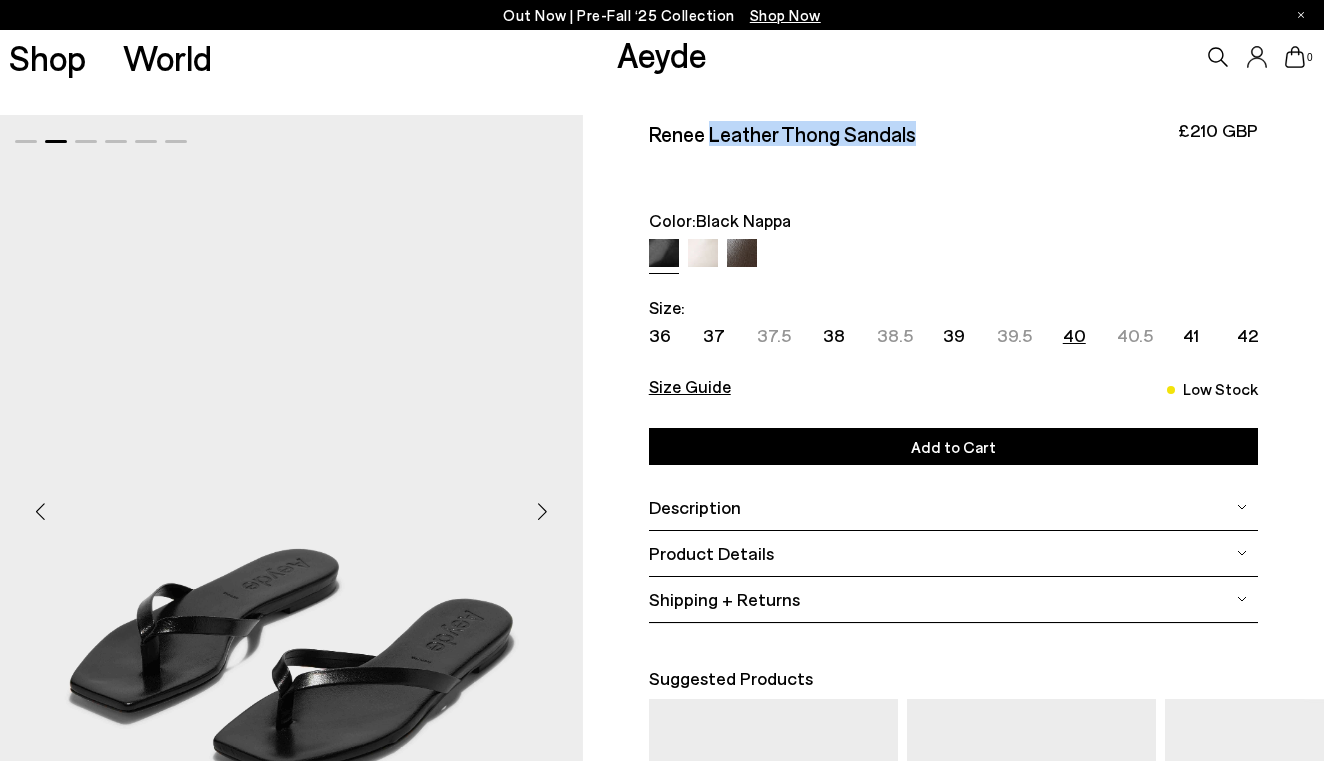 drag, startPoint x: 920, startPoint y: 136, endPoint x: 710, endPoint y: 130, distance: 210.0857 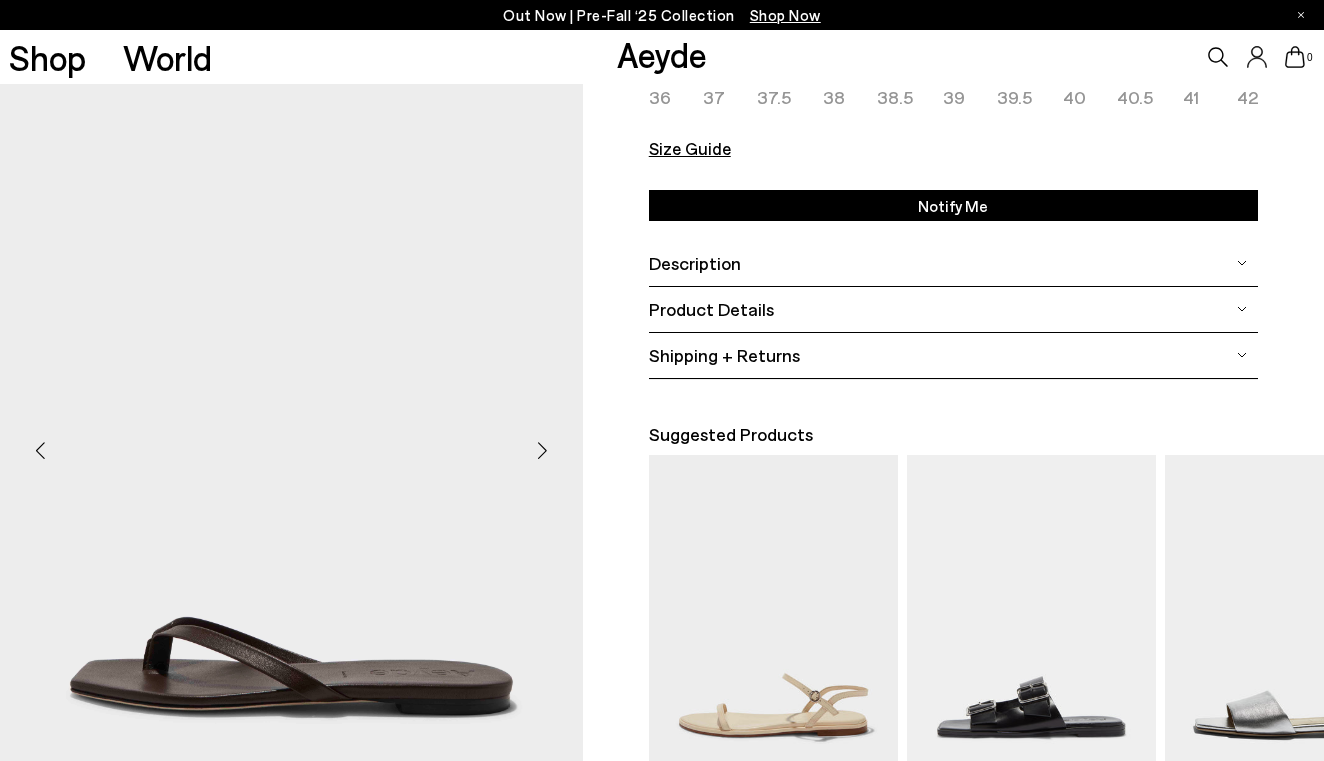 scroll, scrollTop: 225, scrollLeft: 0, axis: vertical 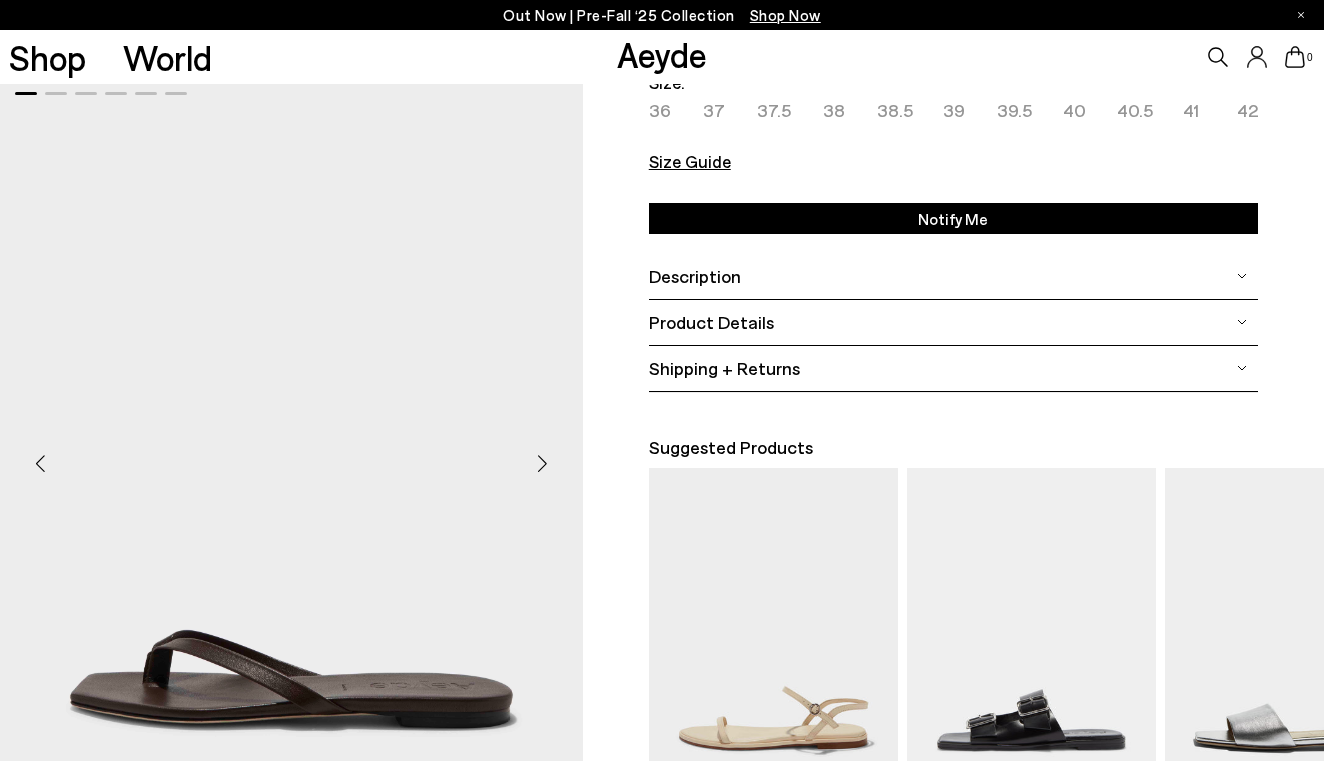 click at bounding box center (543, 464) 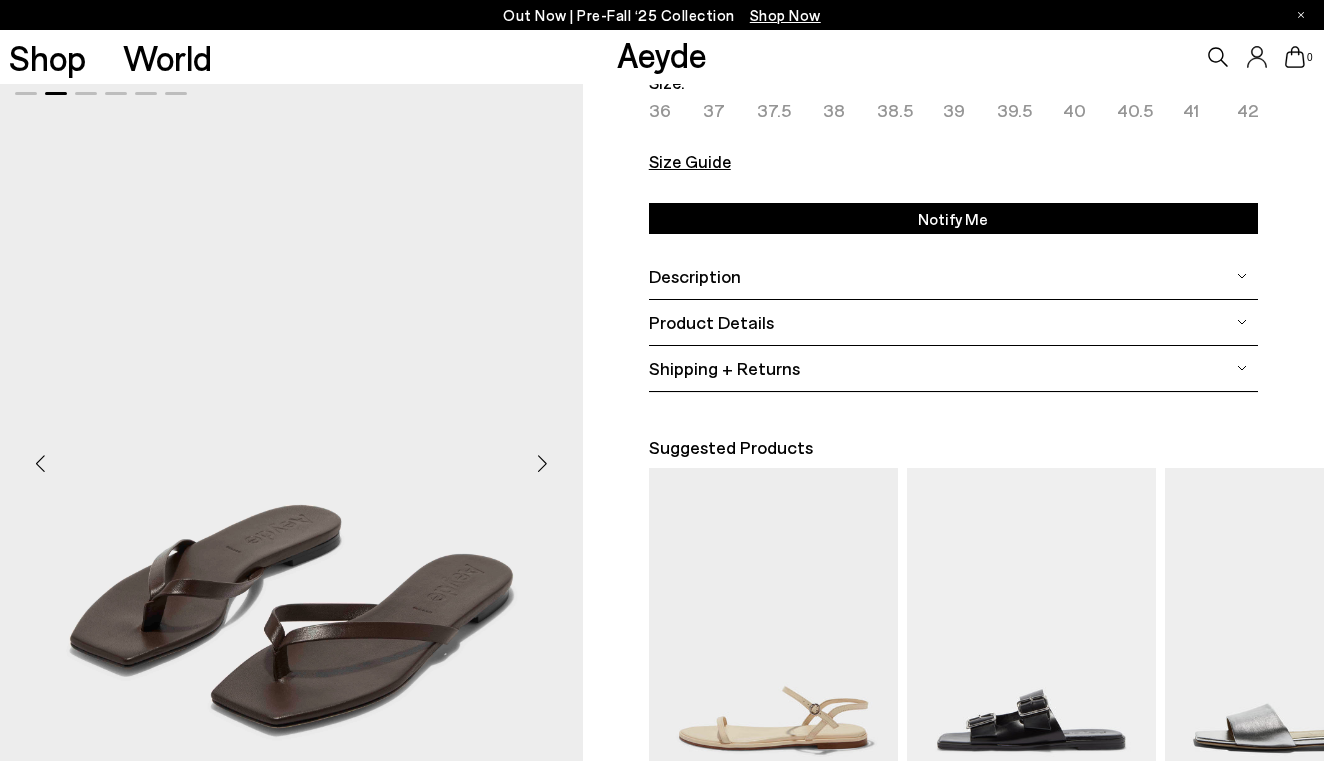 click at bounding box center (543, 464) 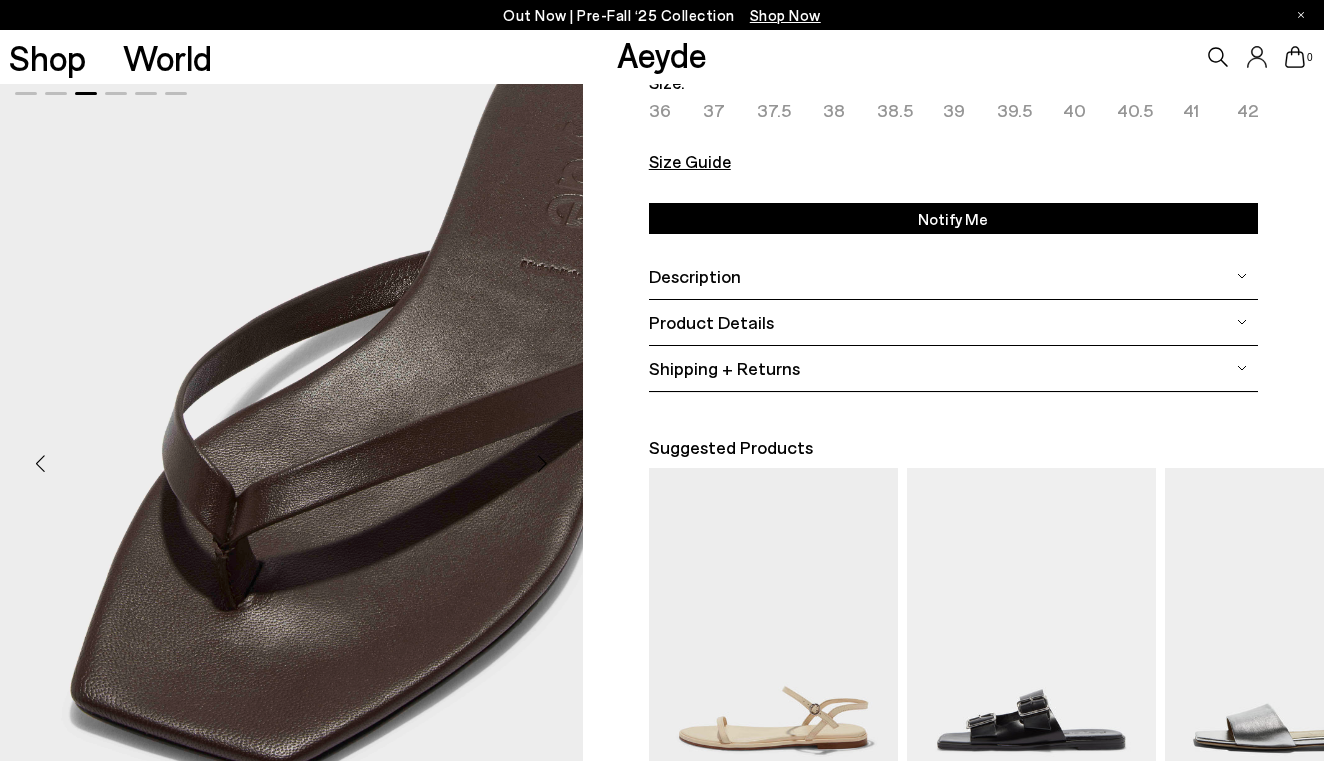 click at bounding box center [543, 464] 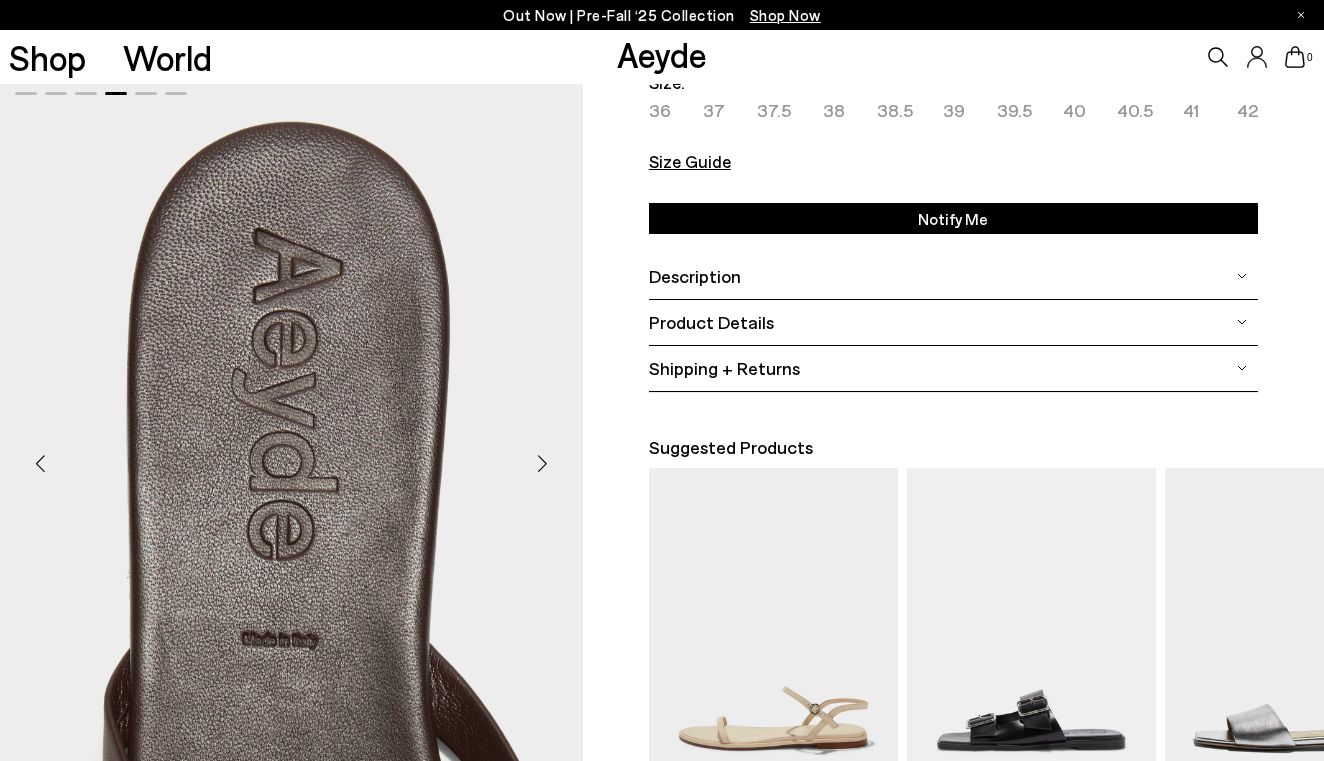 click at bounding box center (543, 464) 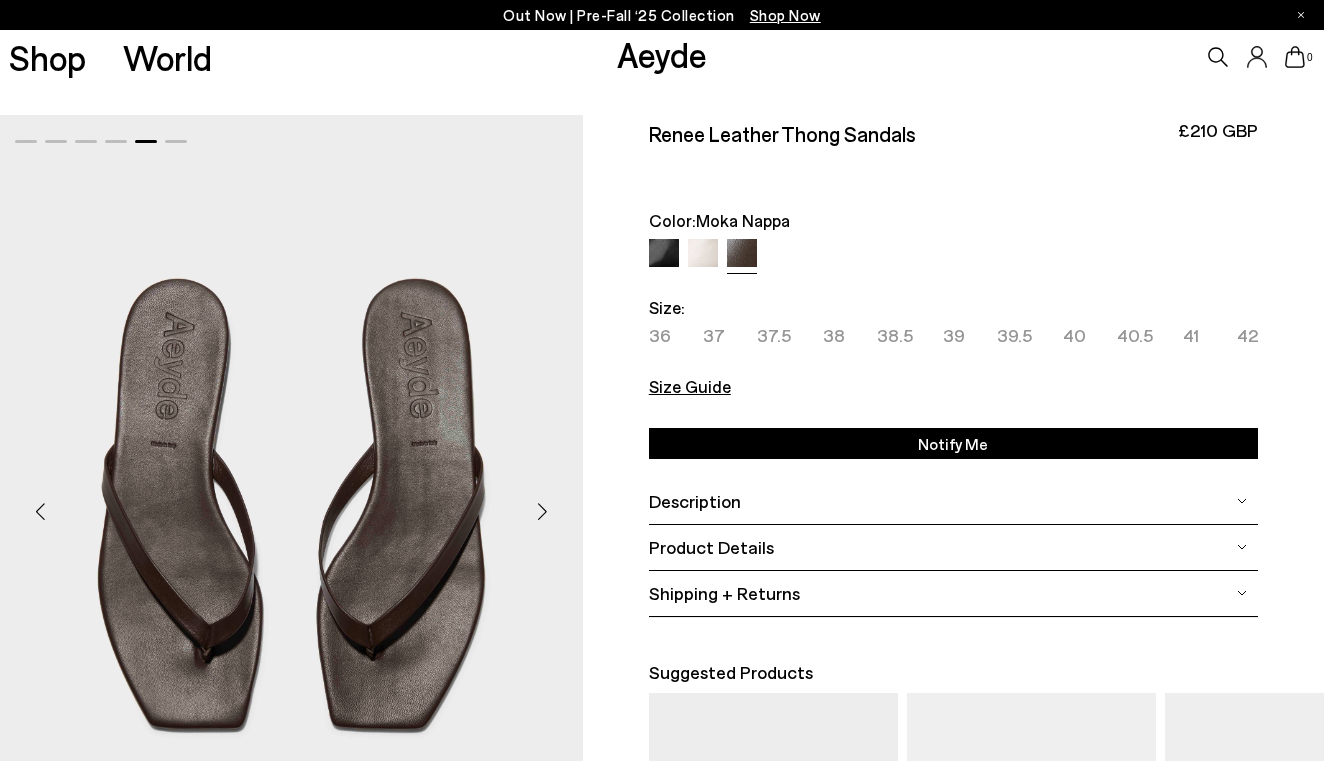 scroll, scrollTop: 0, scrollLeft: 0, axis: both 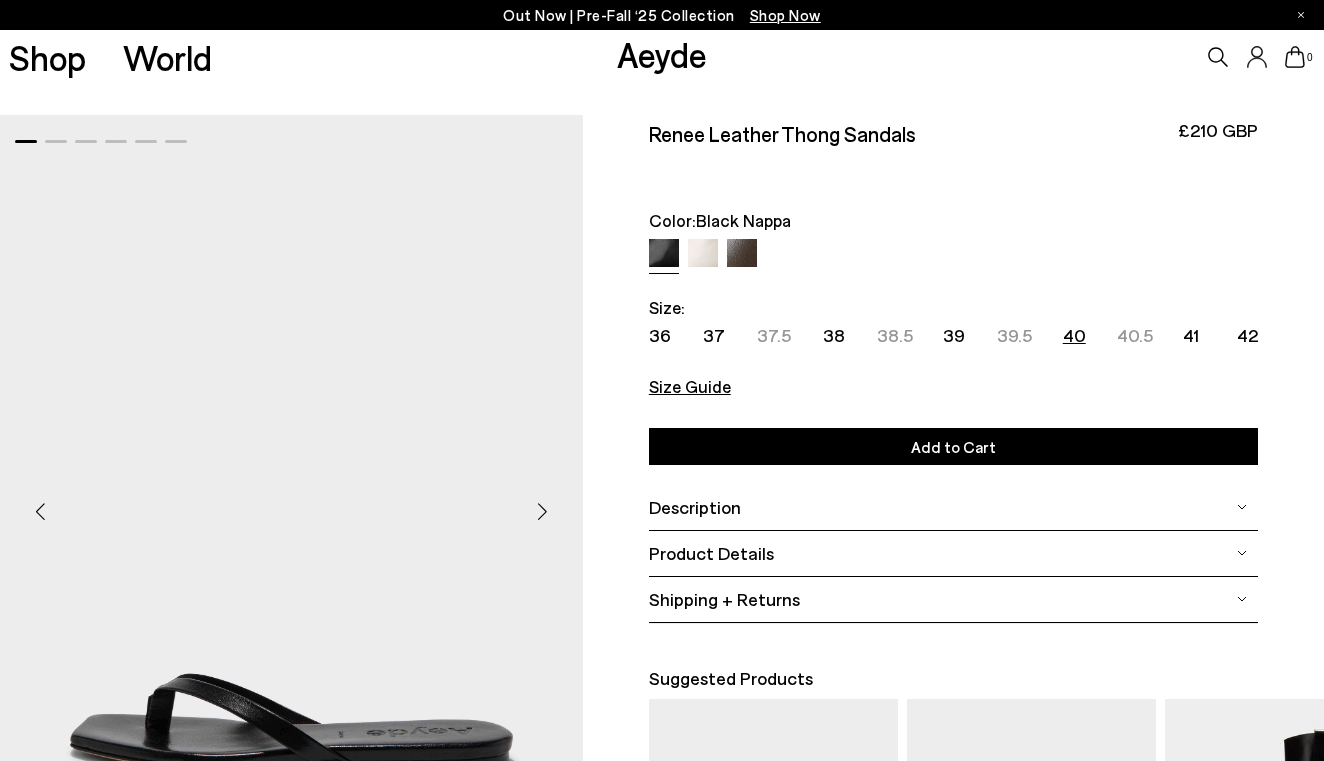 click on "40" at bounding box center (1074, 335) 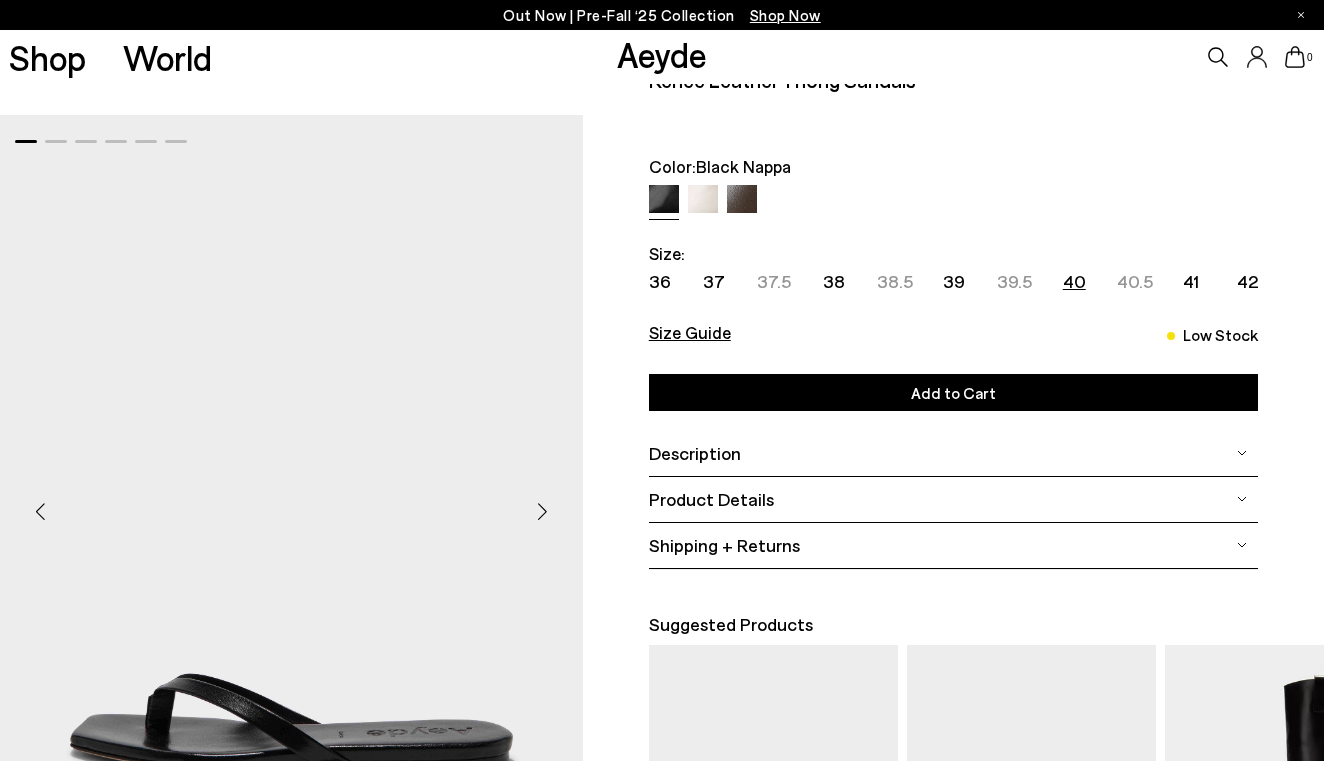 scroll, scrollTop: 0, scrollLeft: 0, axis: both 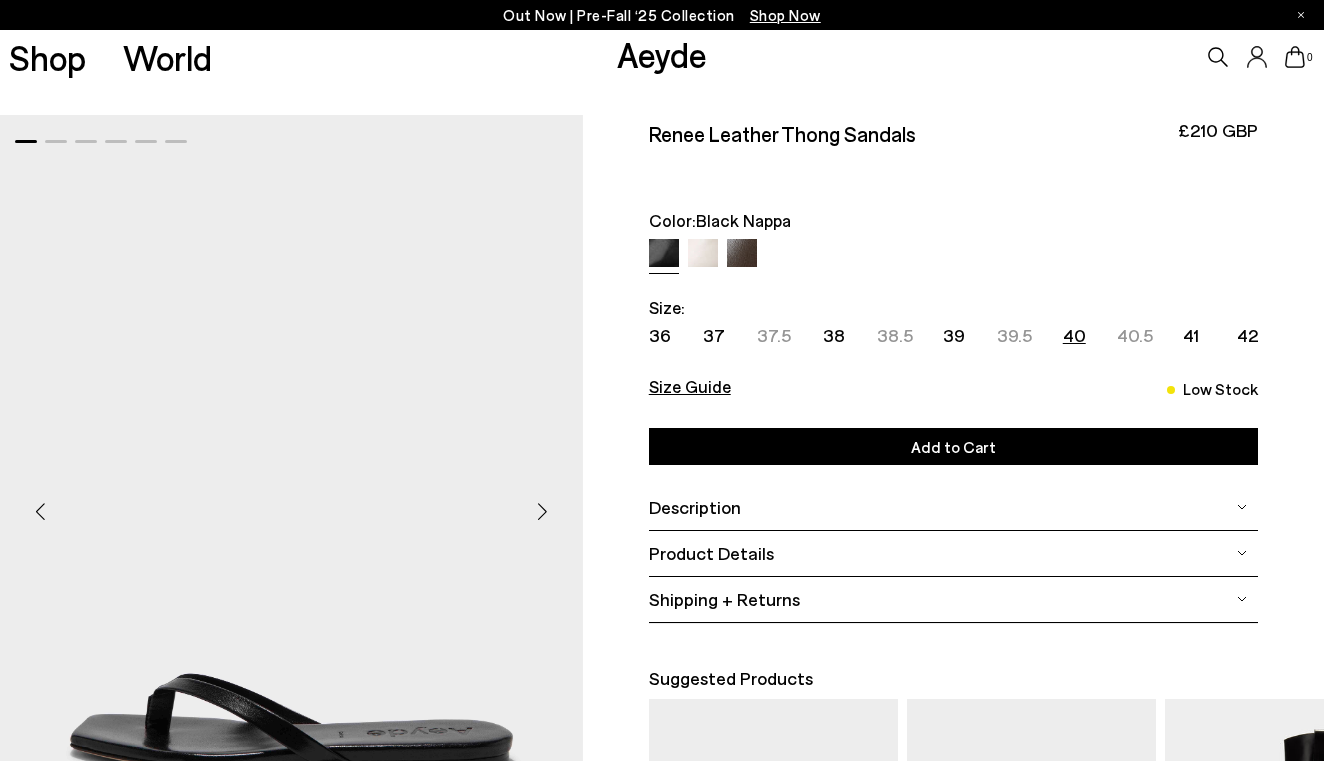 click on "Add to Cart" at bounding box center [953, 446] 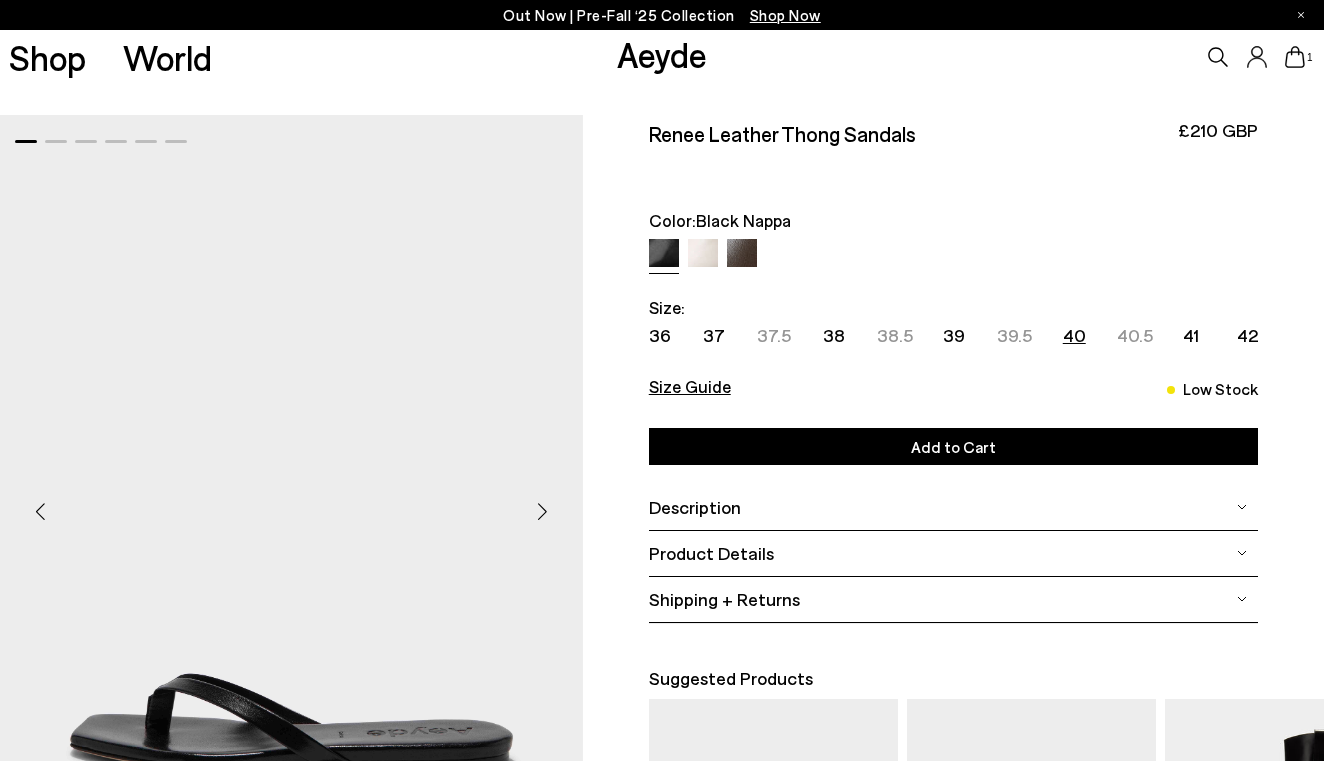 click on "Aeyde" at bounding box center [662, 54] 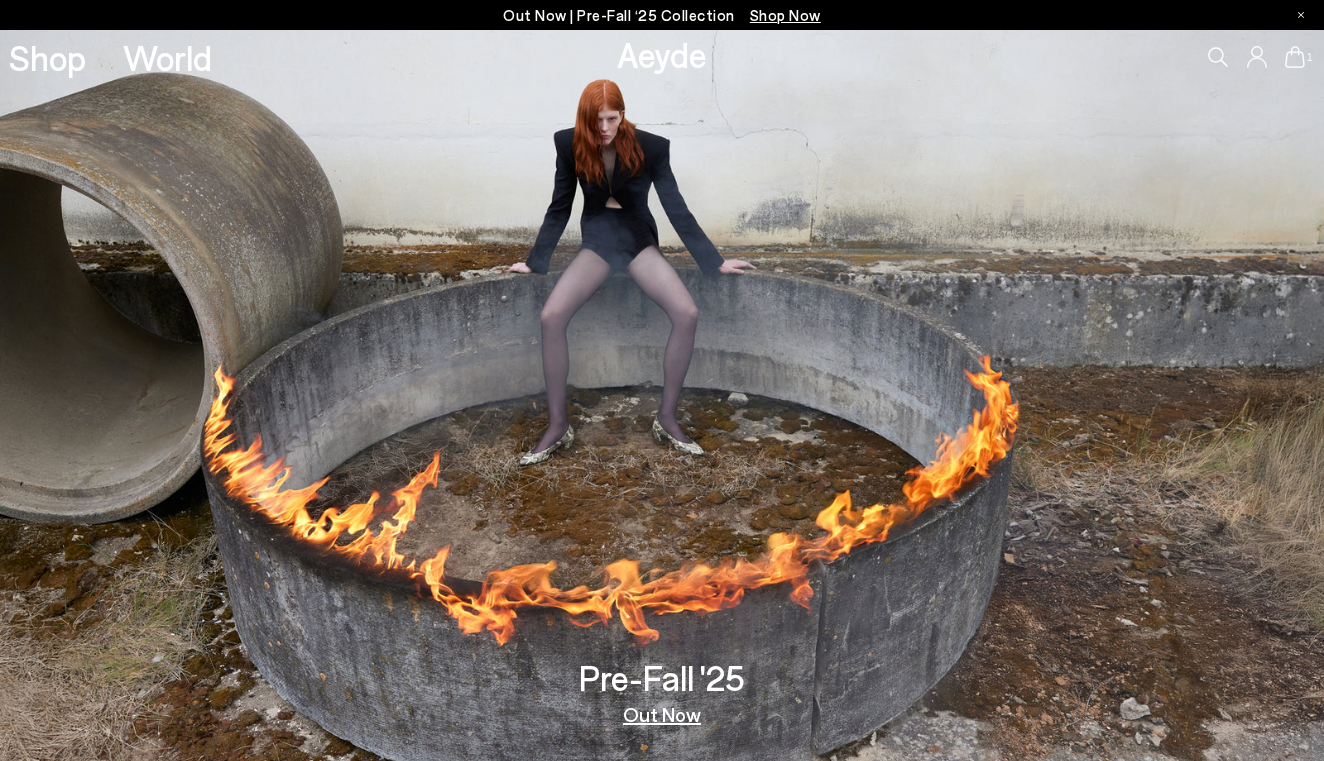 scroll, scrollTop: 0, scrollLeft: 0, axis: both 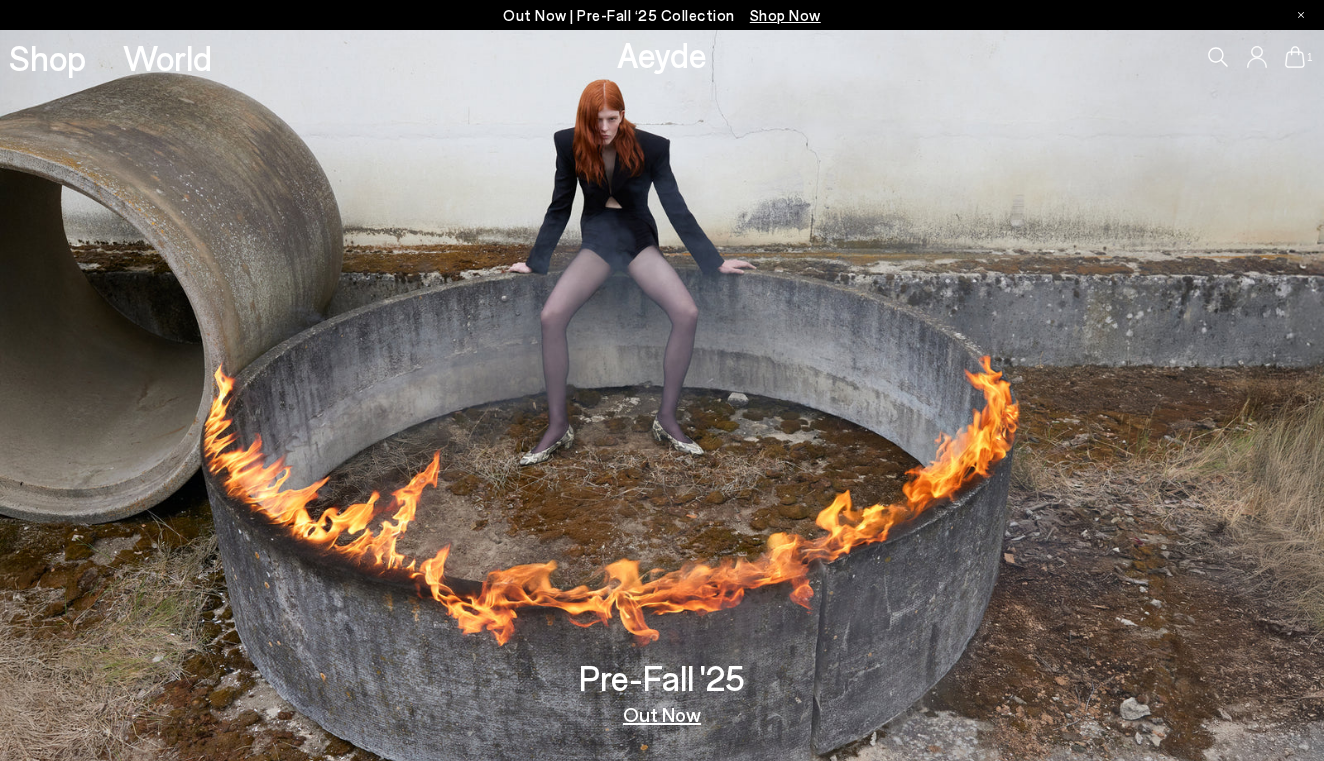 click 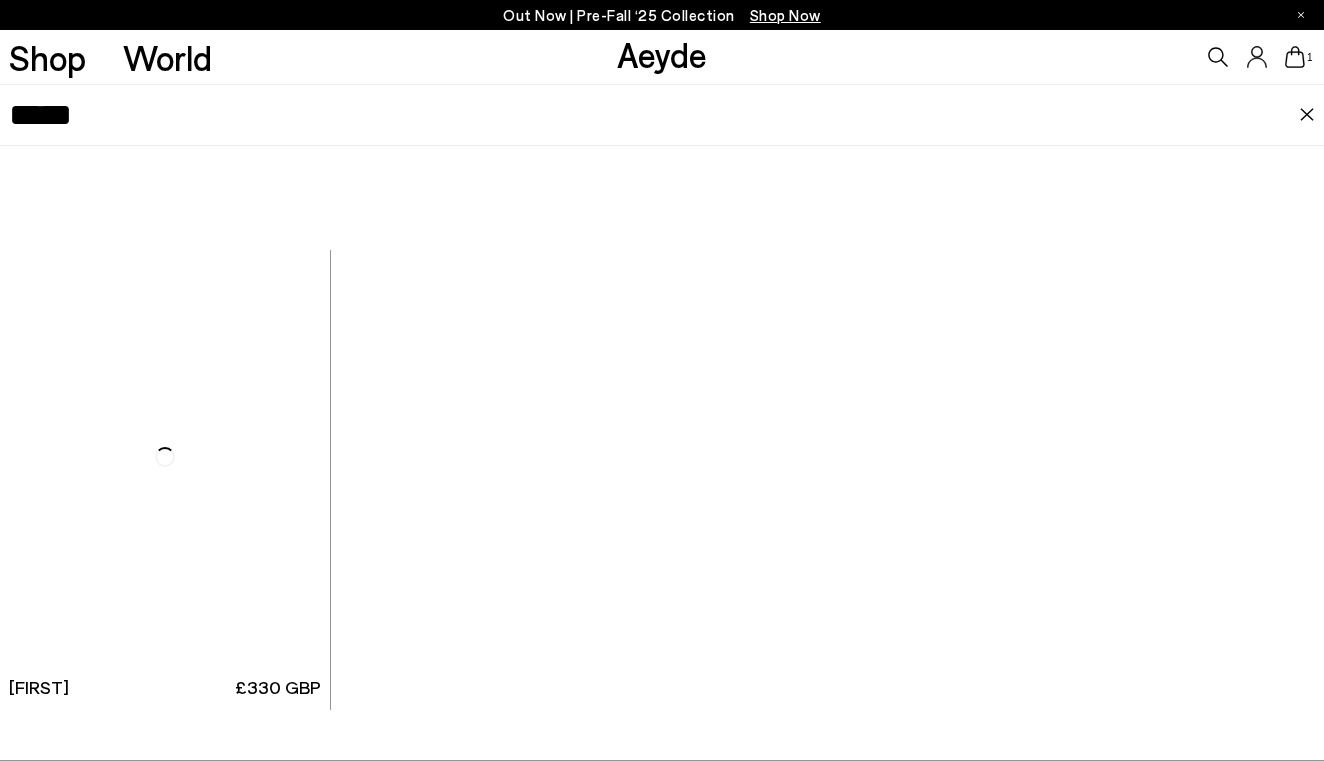 type on "*****" 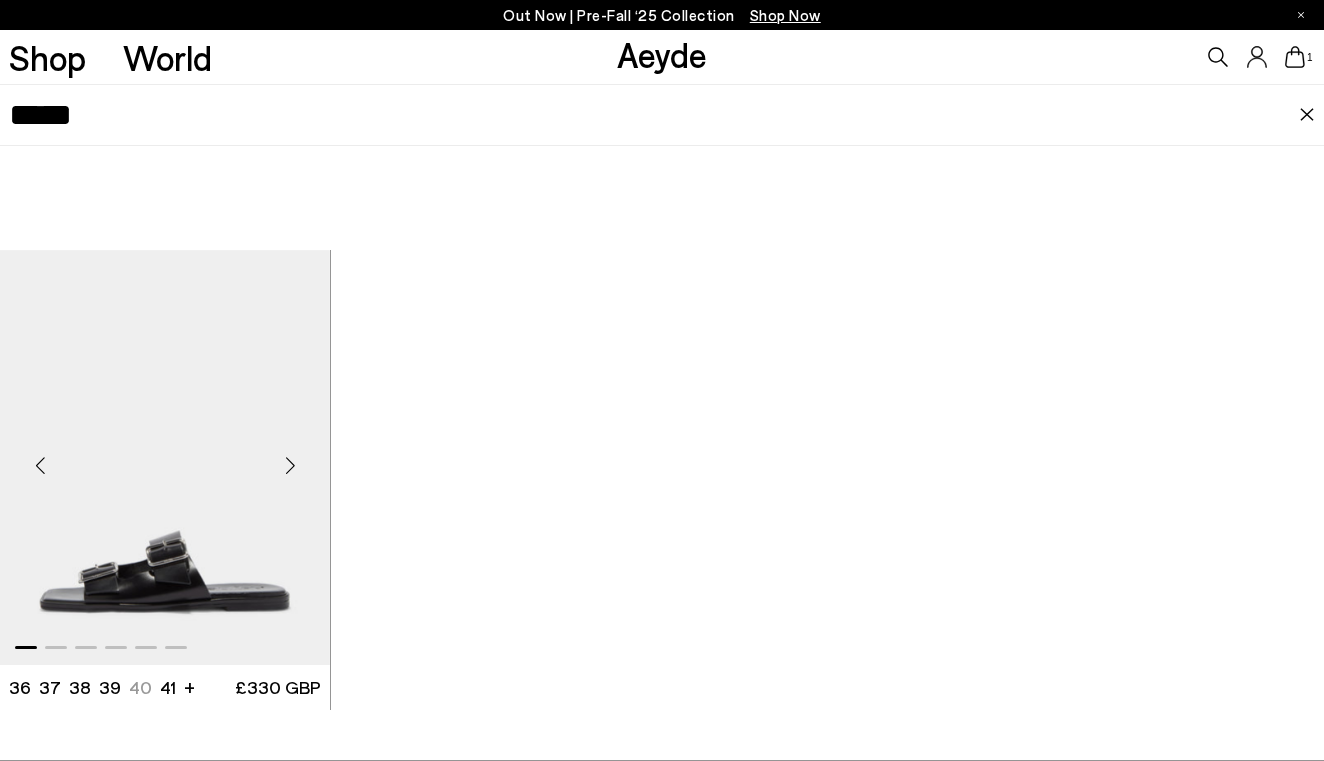 click at bounding box center (165, 457) 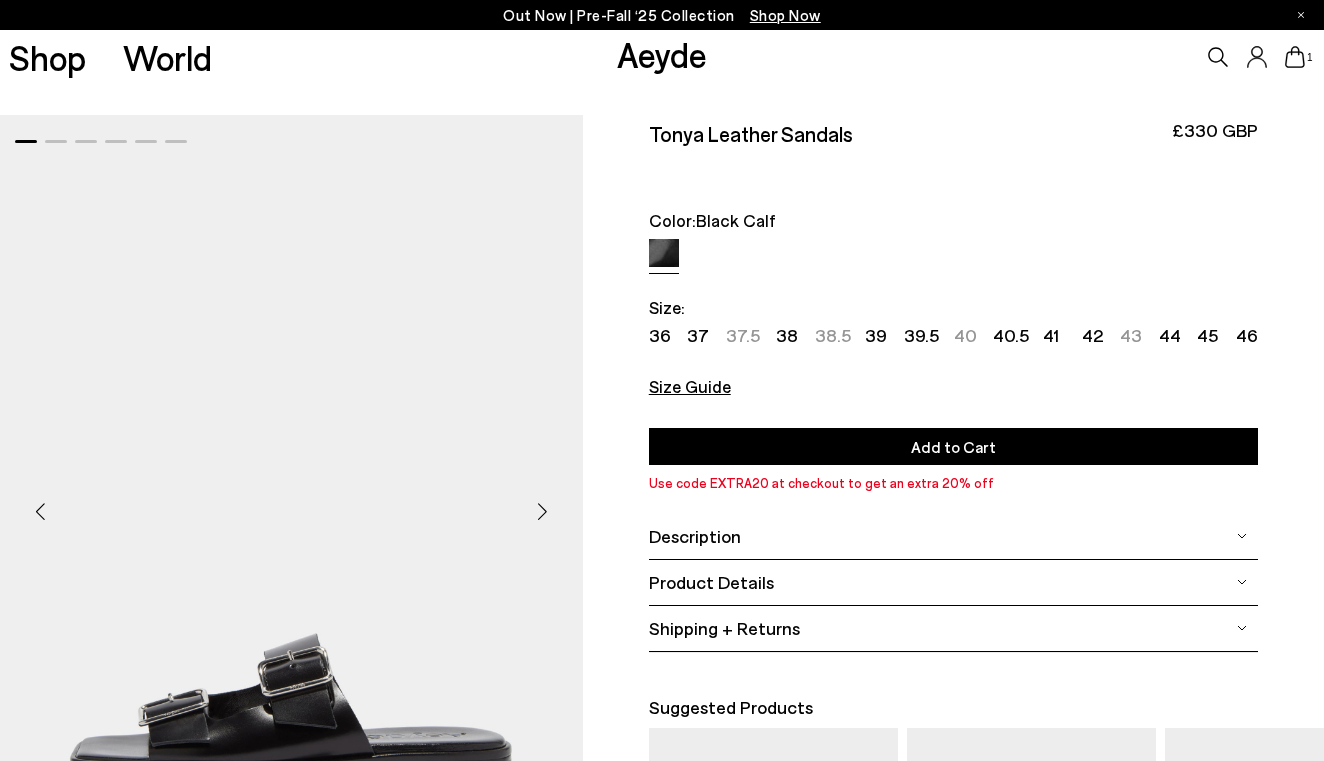 scroll, scrollTop: 0, scrollLeft: 0, axis: both 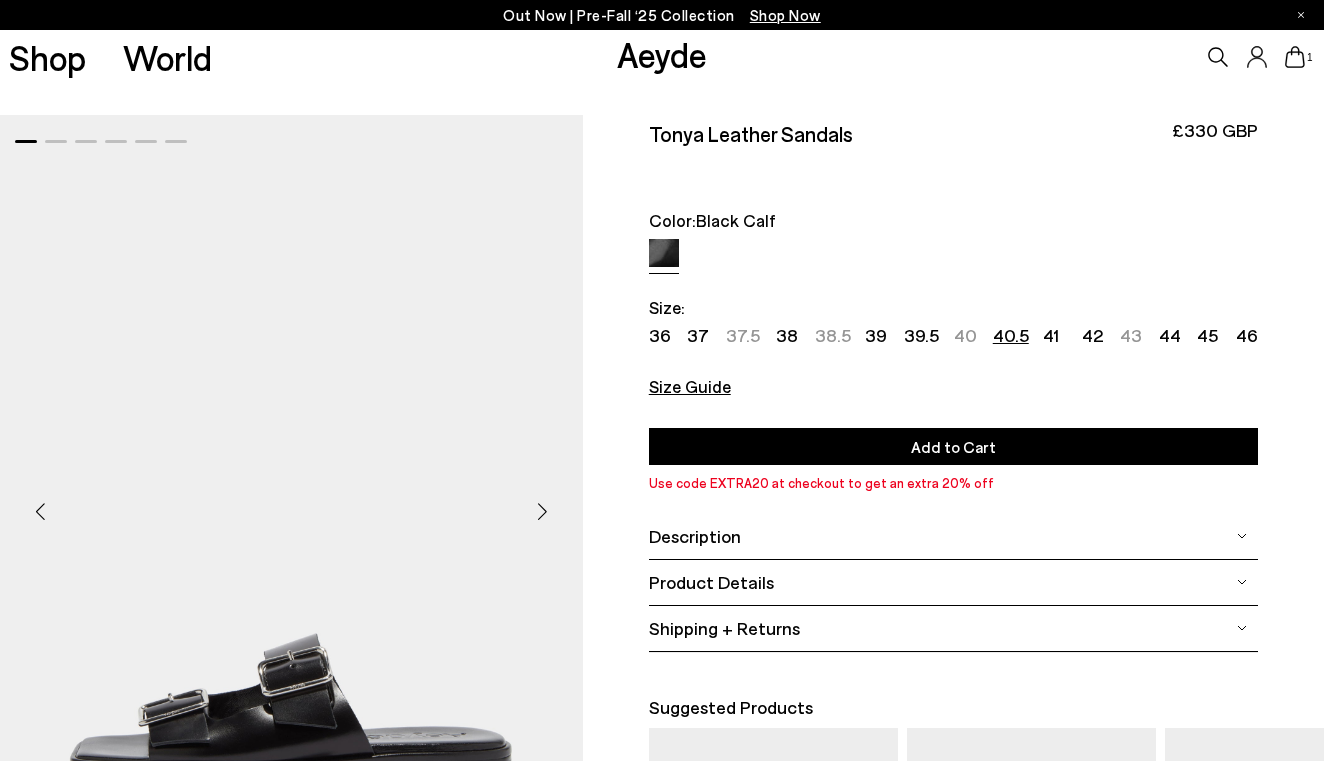 click on "40.5" at bounding box center (1011, 335) 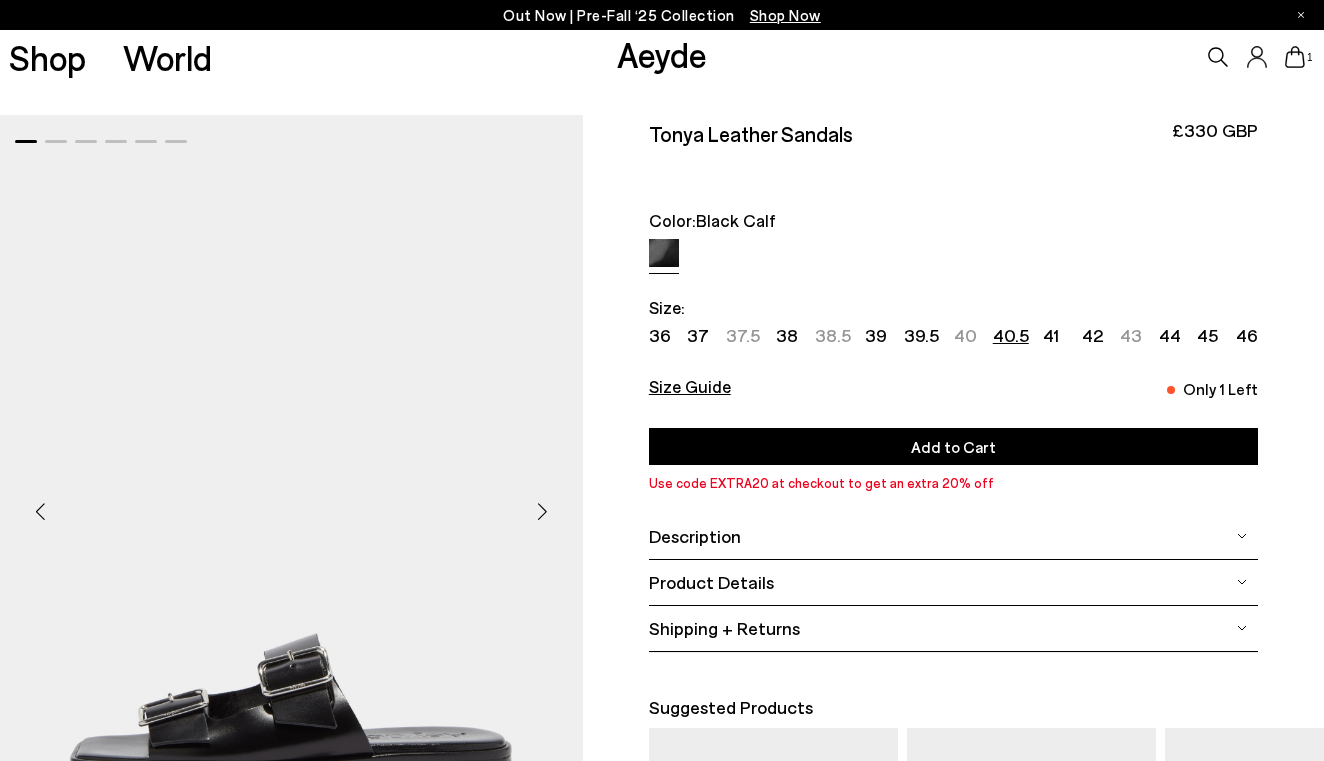 click on "Add to Cart" at bounding box center [953, 446] 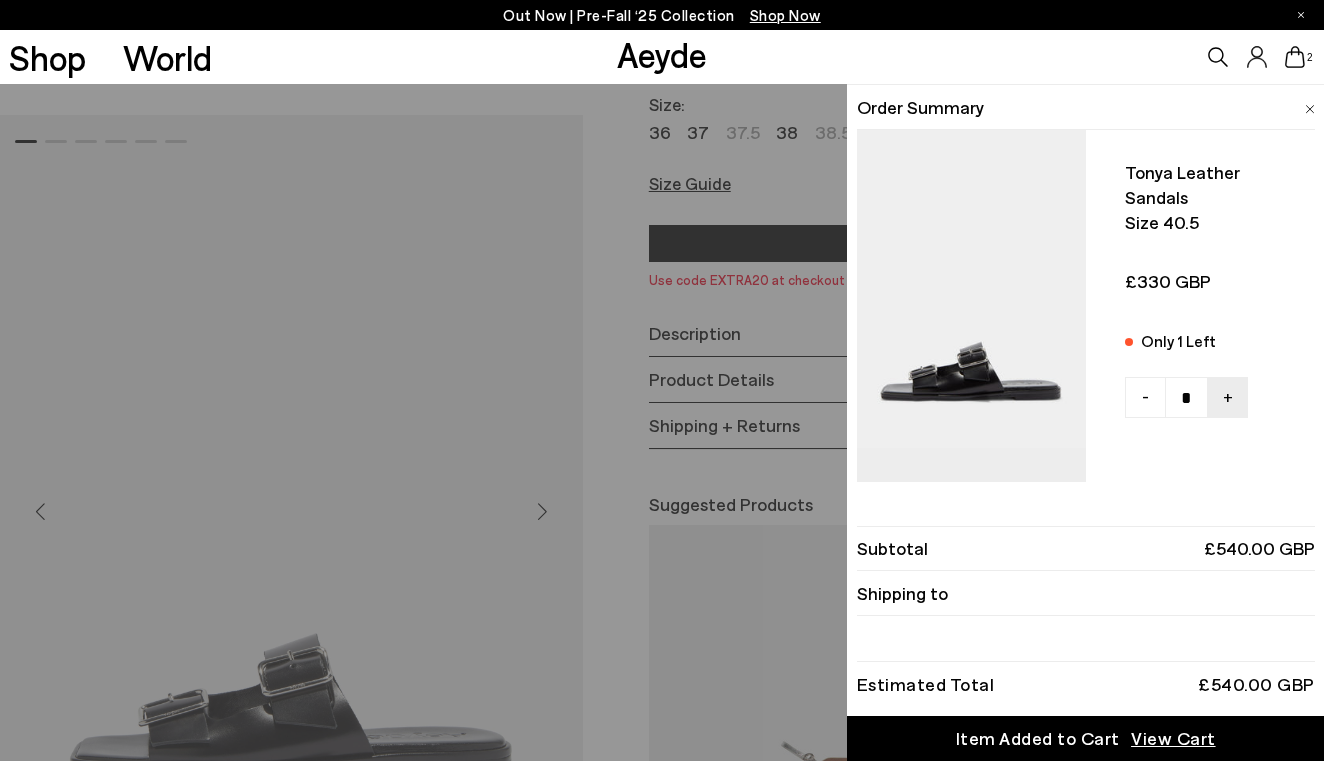 scroll, scrollTop: 221, scrollLeft: 0, axis: vertical 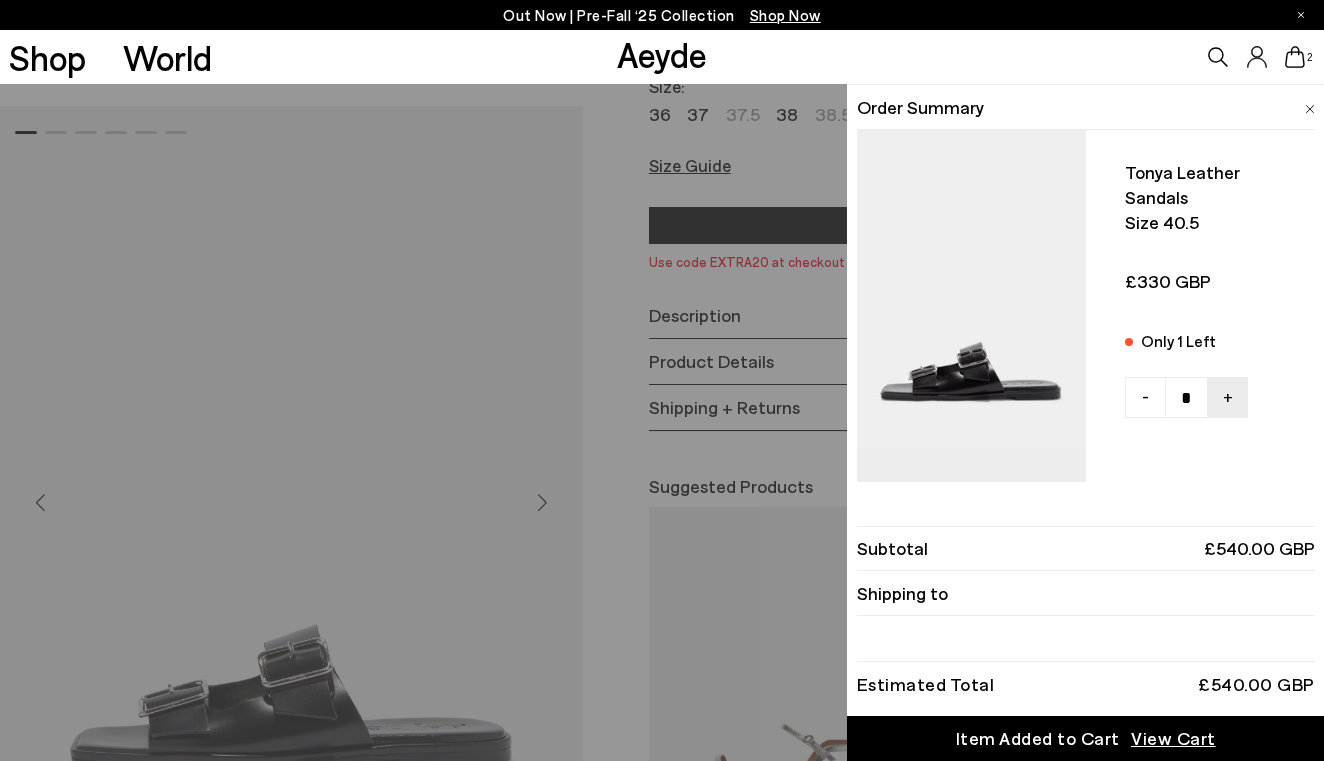 click on "View Cart" at bounding box center (1173, 738) 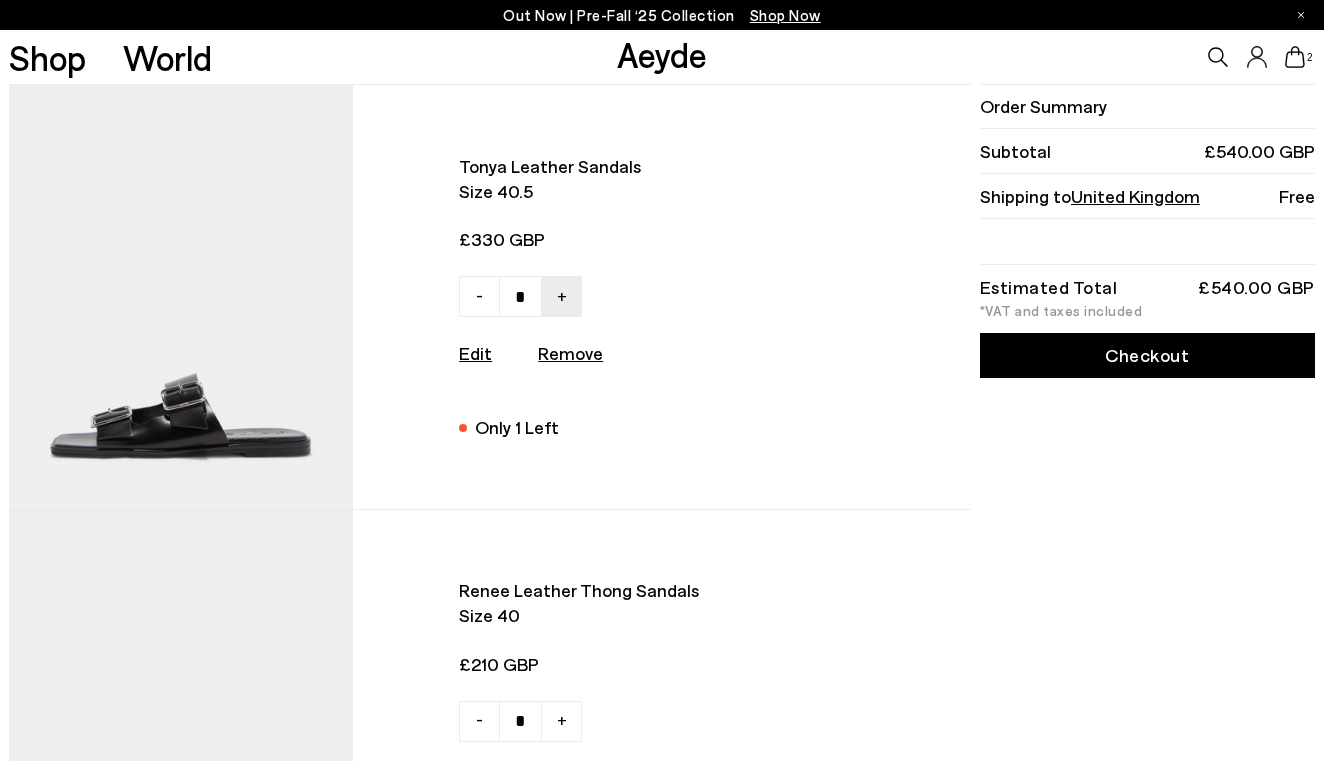 scroll, scrollTop: 0, scrollLeft: 0, axis: both 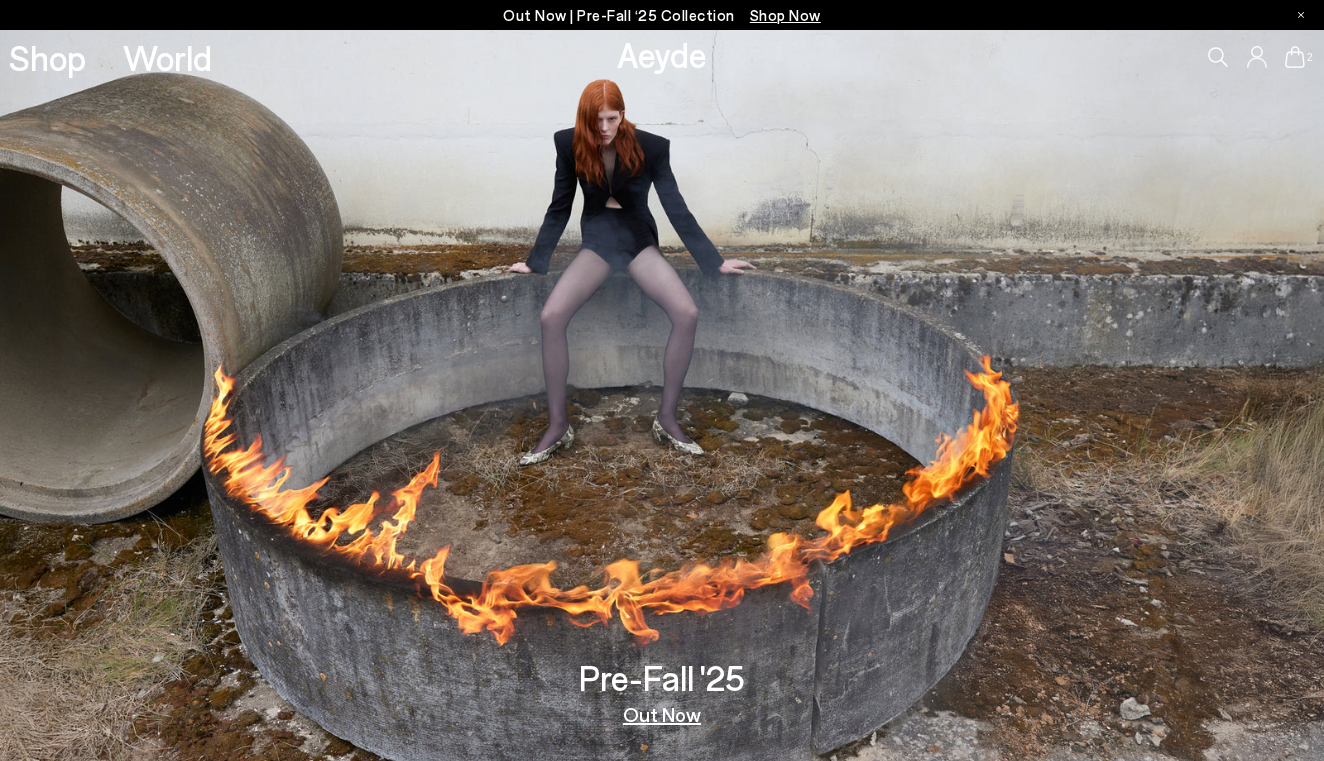 click 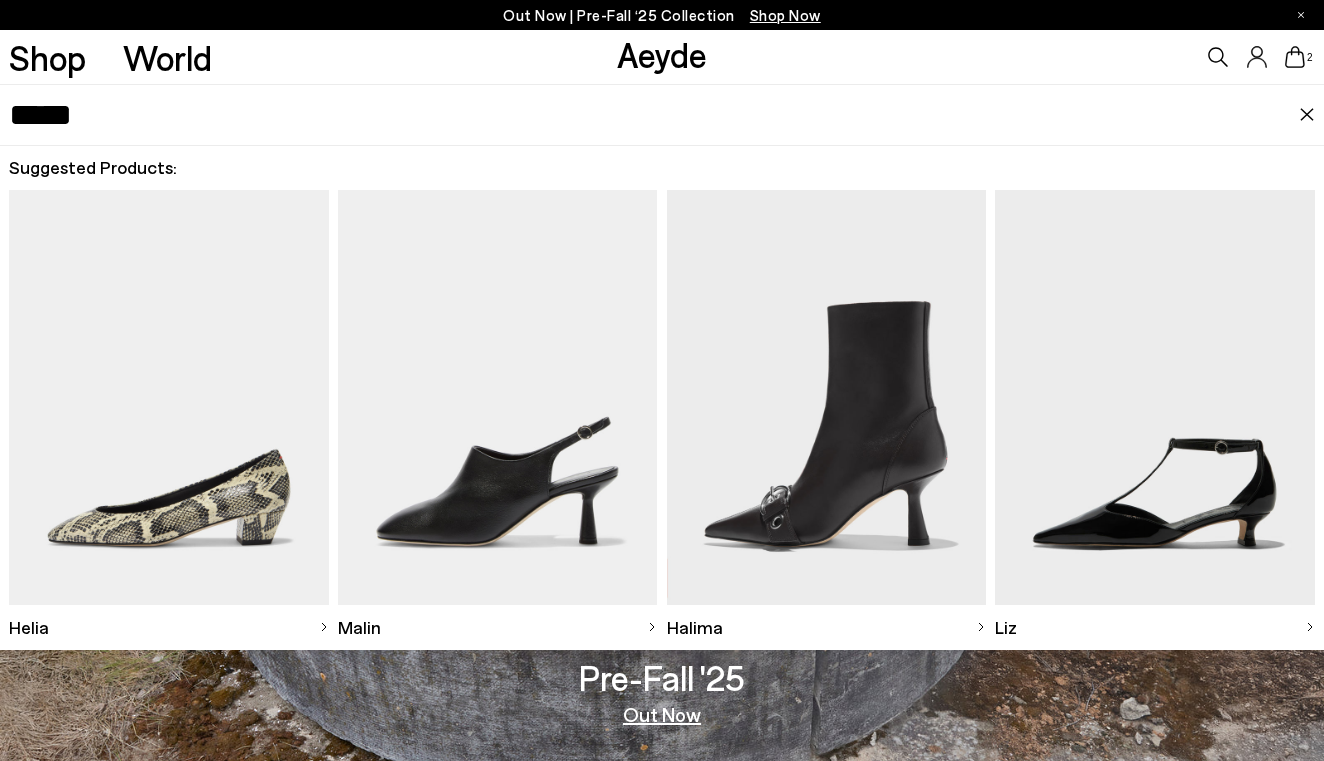 type on "*****" 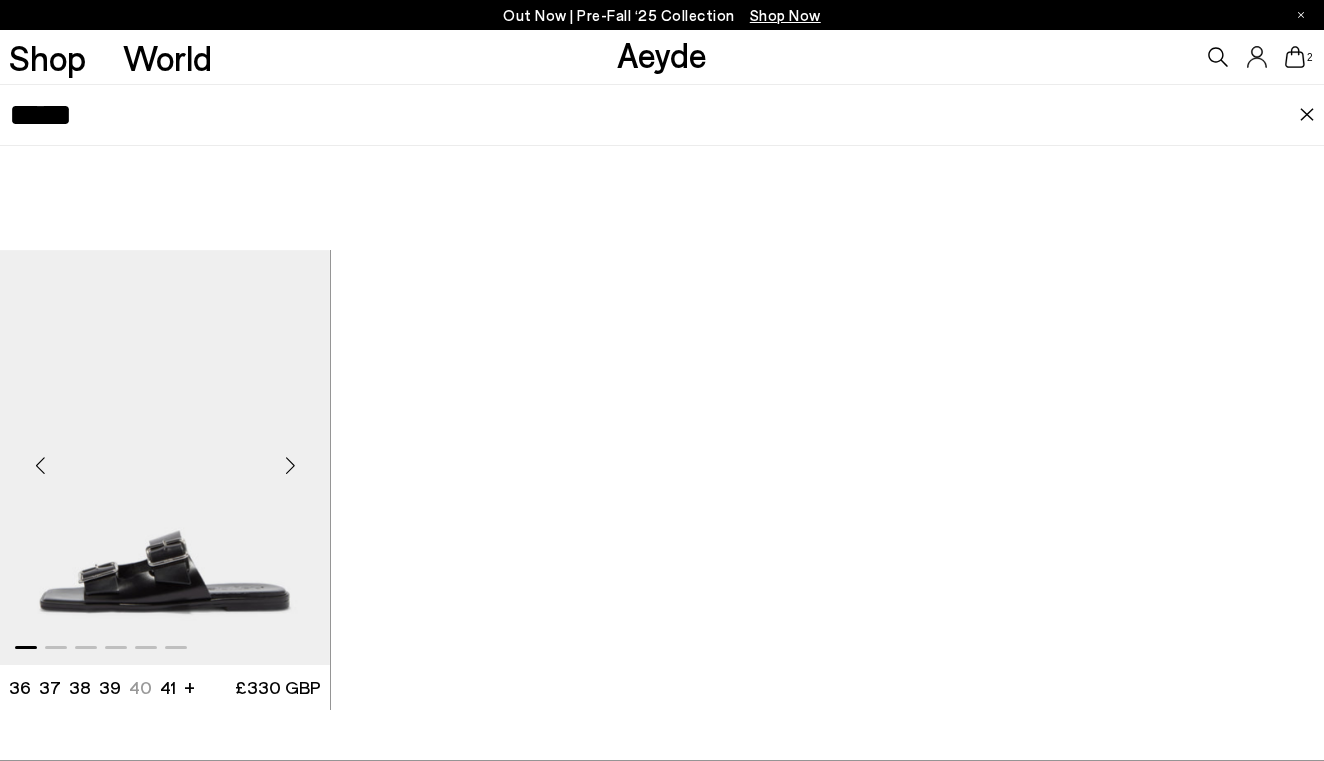 click at bounding box center (165, 457) 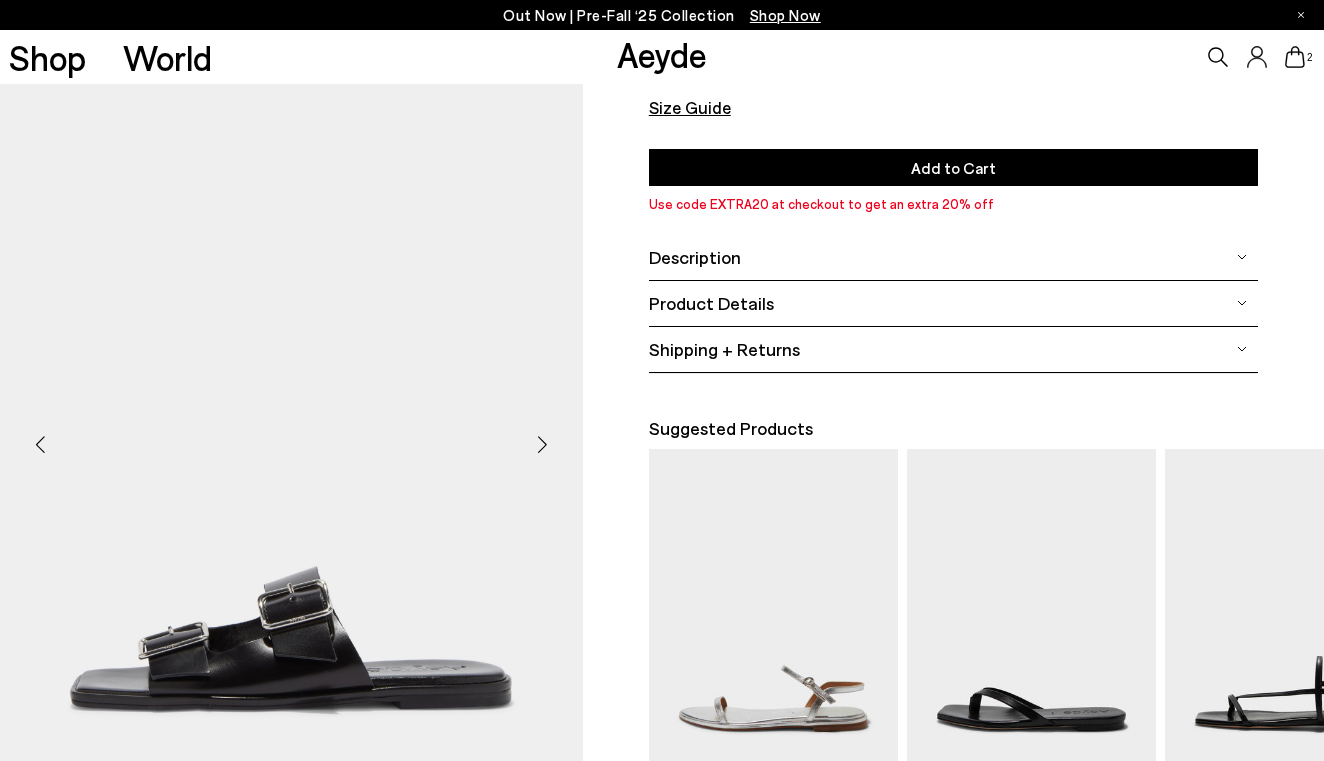 scroll, scrollTop: 322, scrollLeft: 0, axis: vertical 